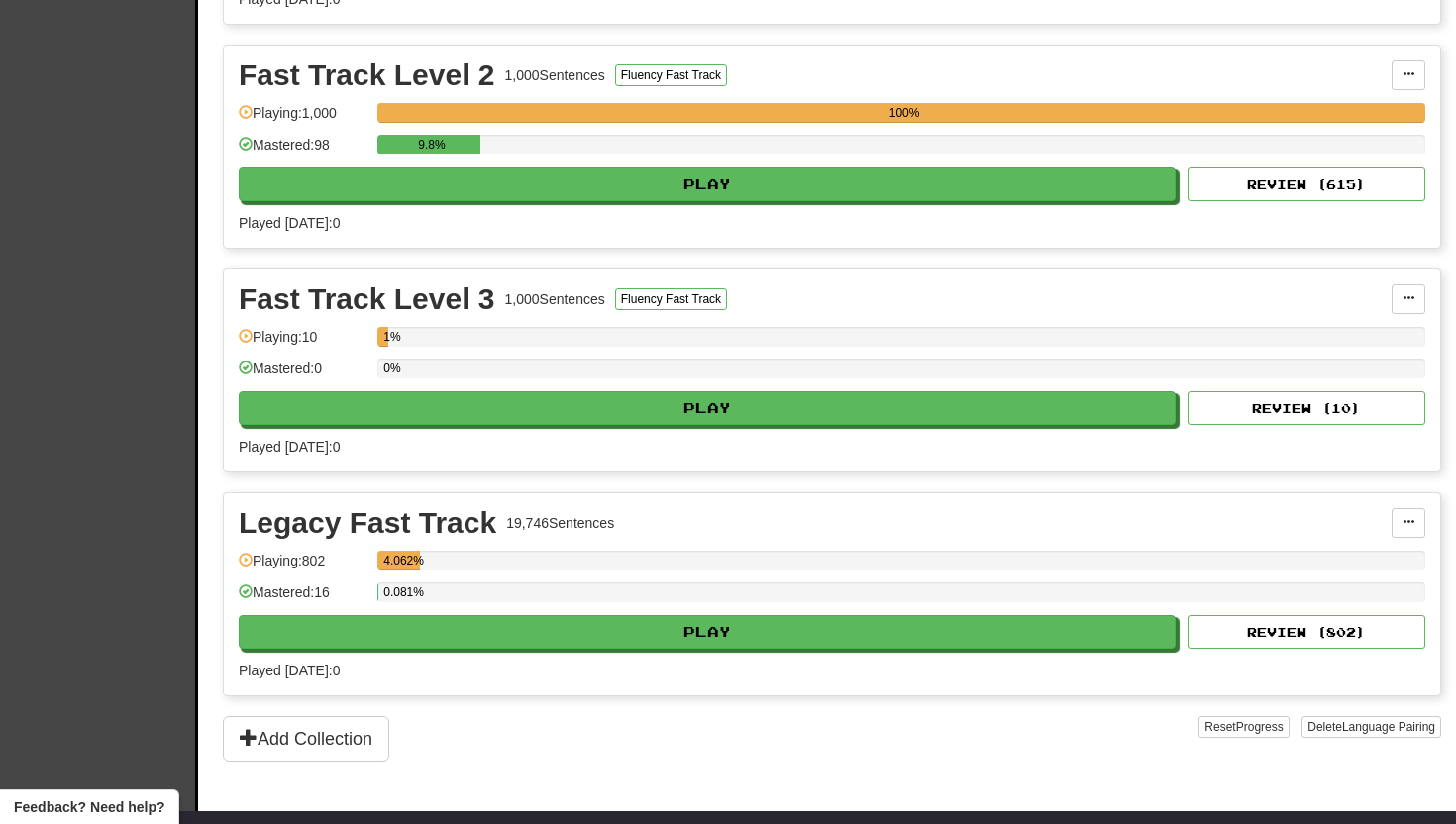 scroll, scrollTop: 641, scrollLeft: 0, axis: vertical 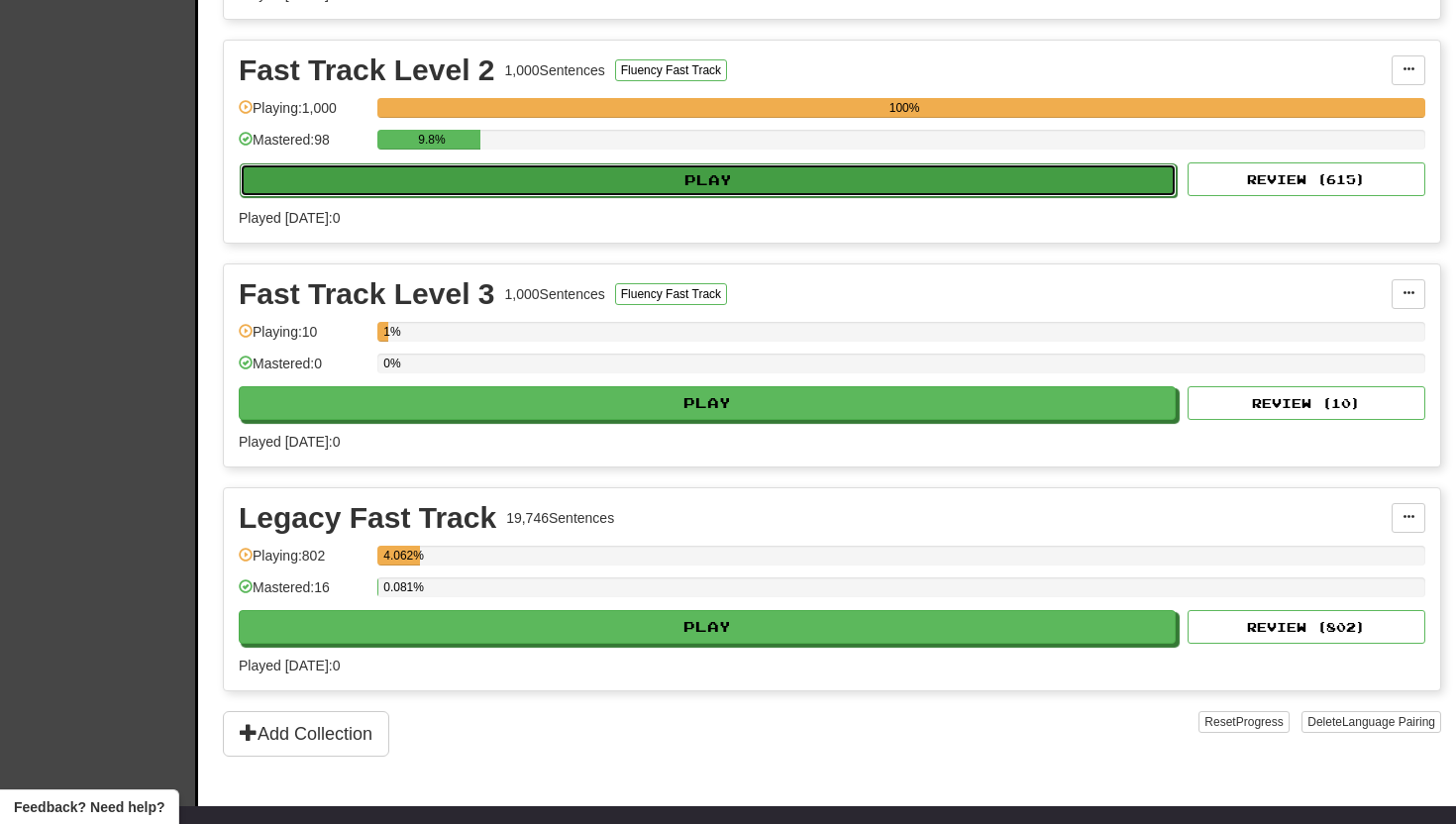 click on "Play" at bounding box center [708, 180] 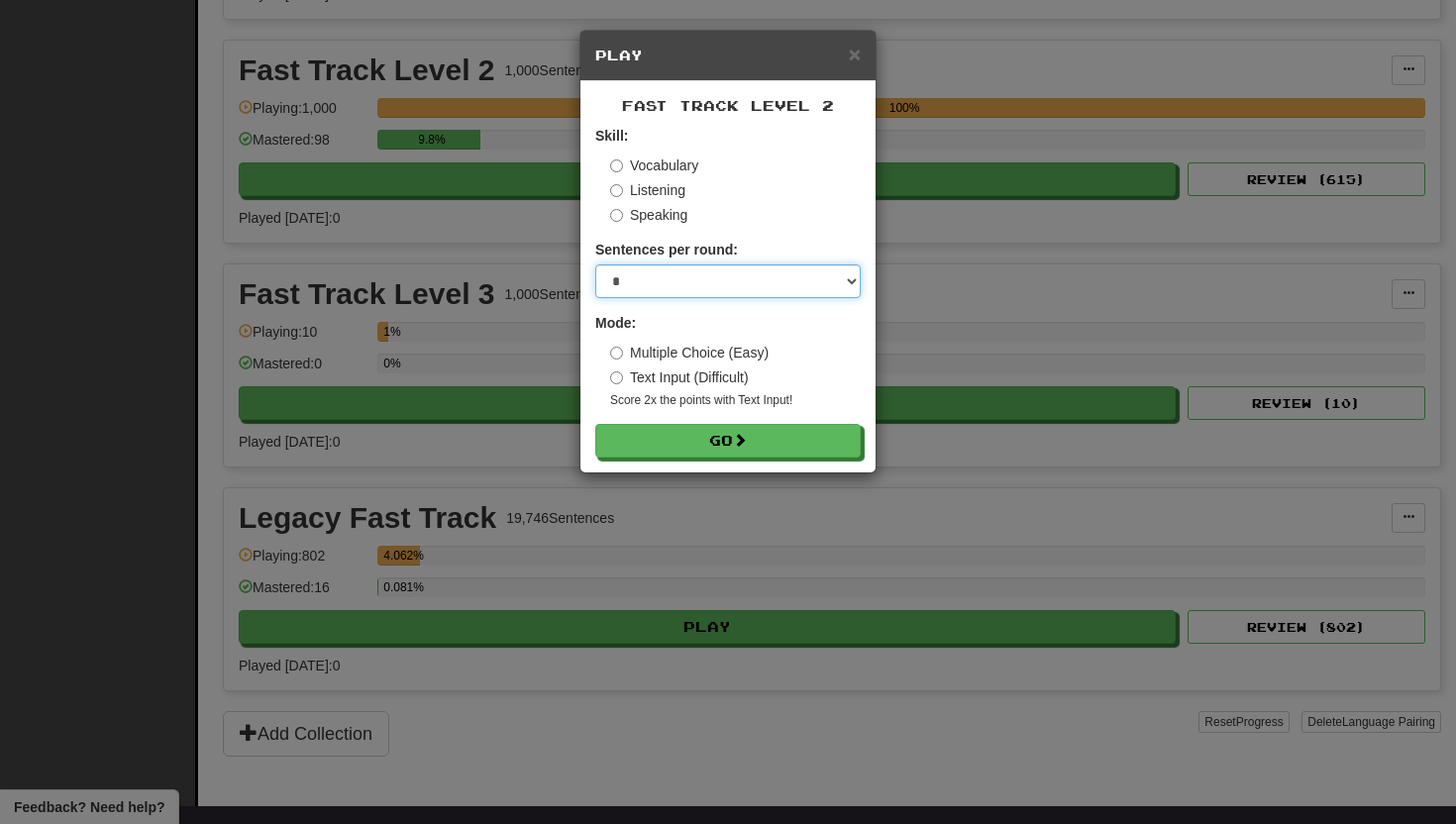 click on "* ** ** ** ** ** *** ********" at bounding box center (728, 281) 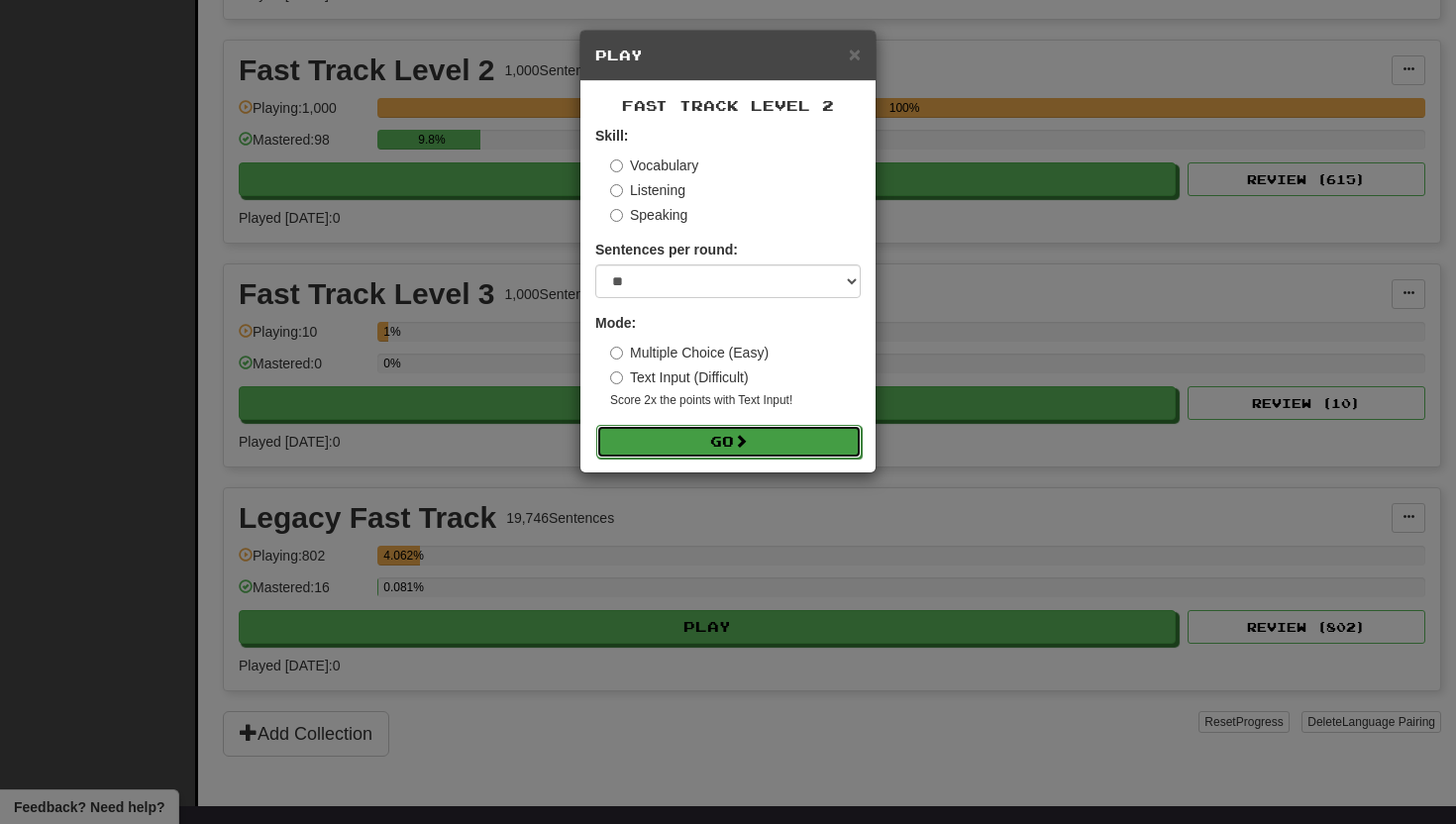 click on "Go" at bounding box center [729, 442] 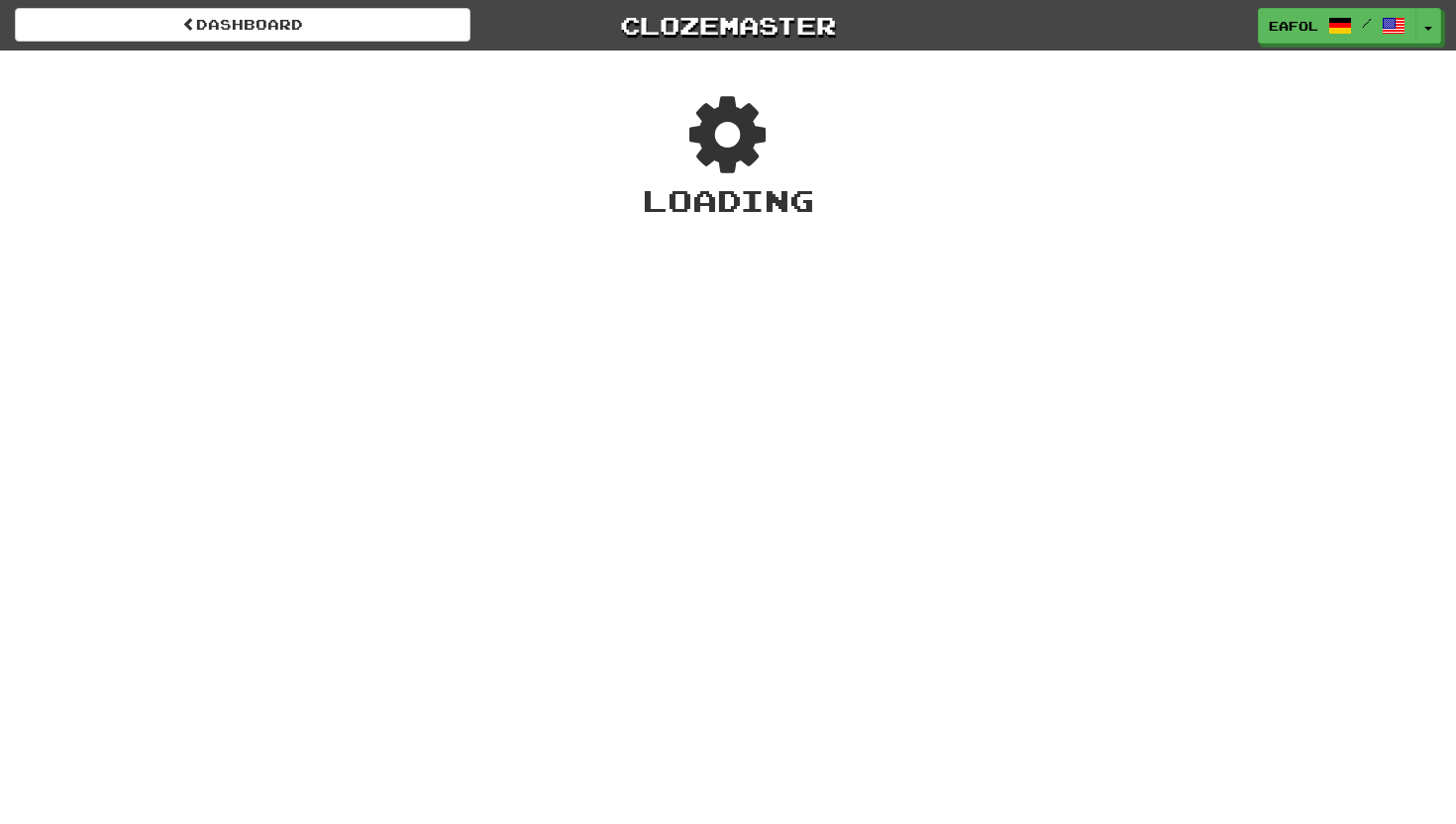 scroll, scrollTop: 0, scrollLeft: 0, axis: both 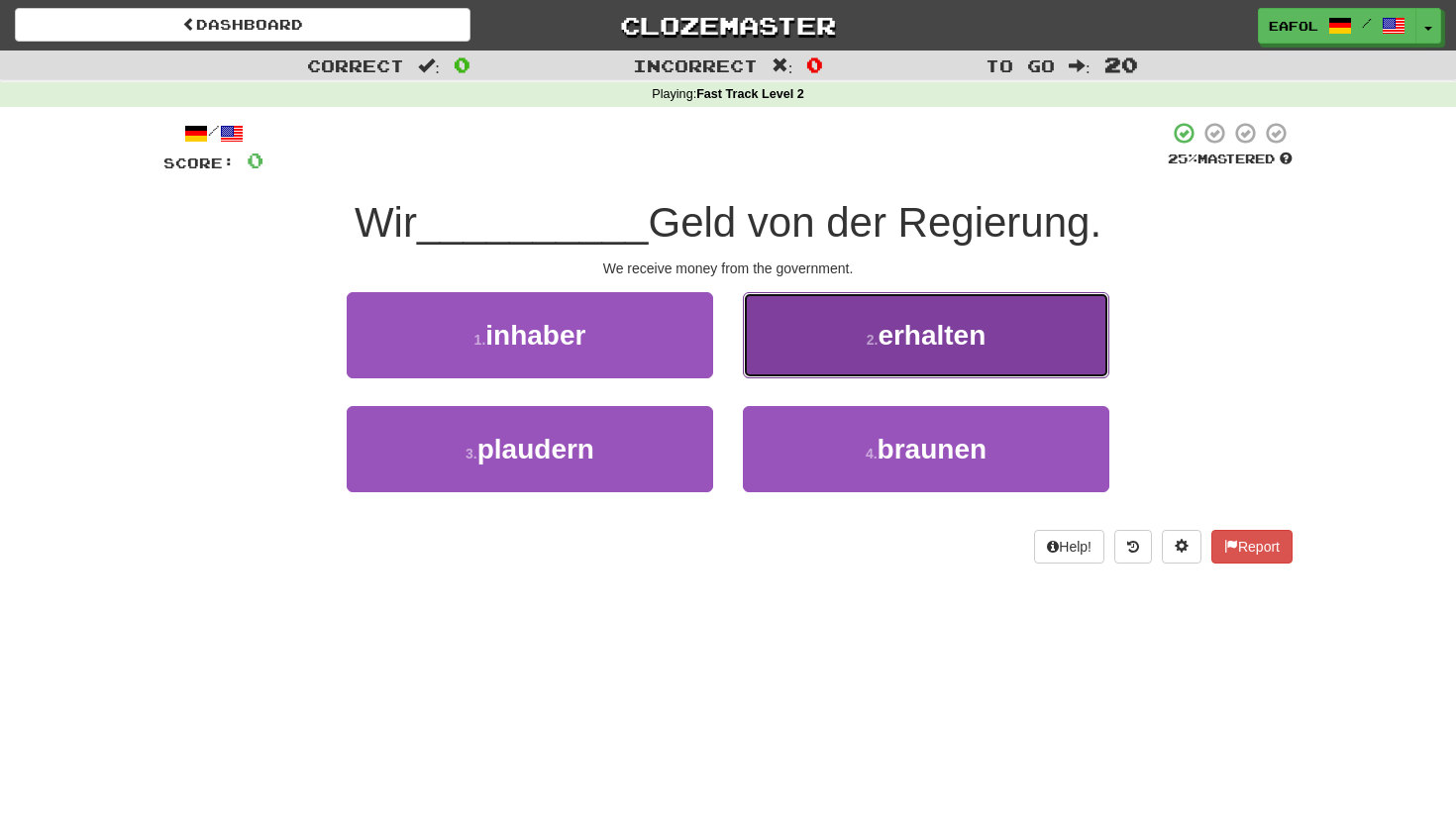 click on "2 .  erhalten" at bounding box center (926, 335) 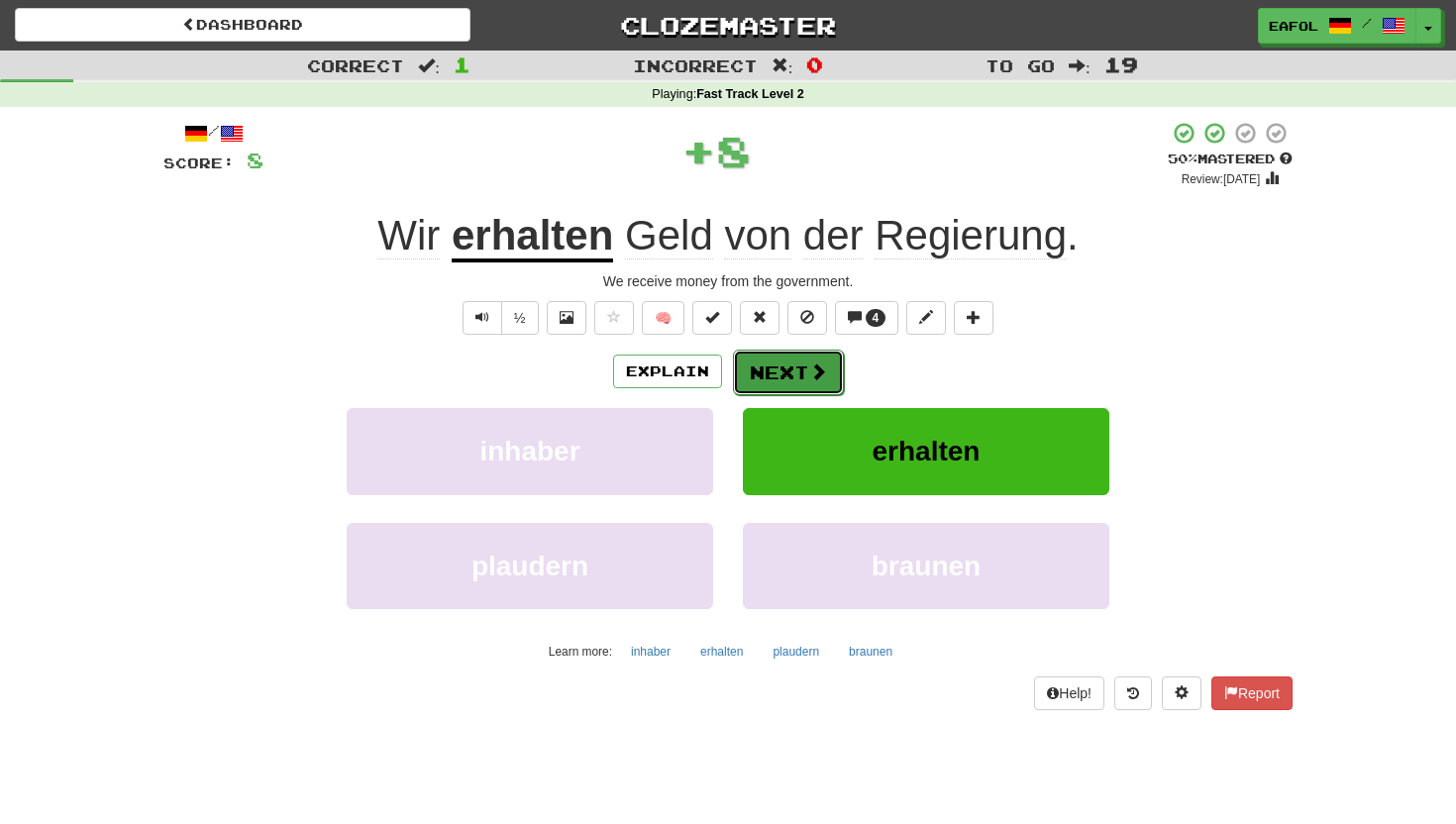click on "Next" at bounding box center (788, 372) 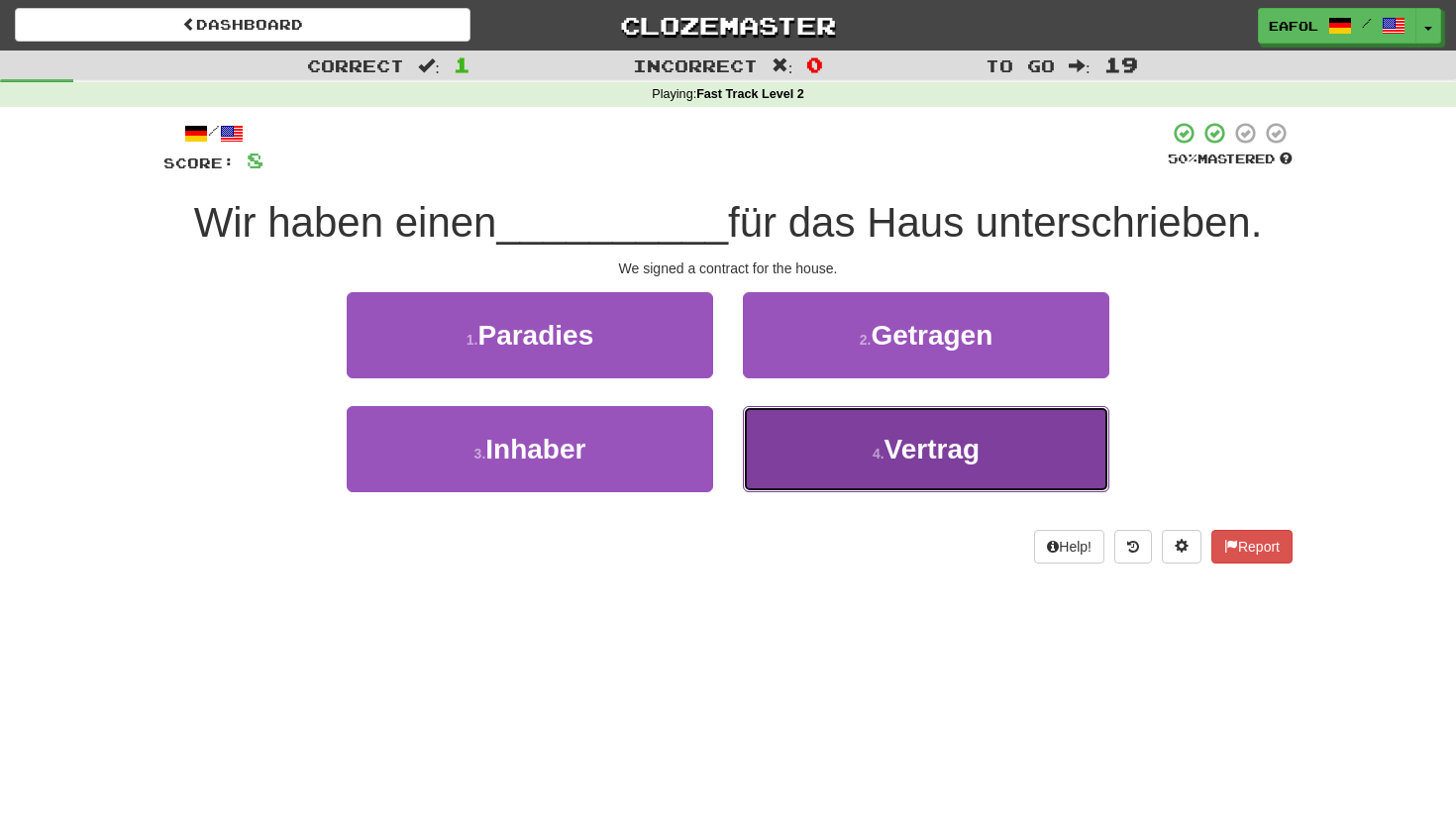 click on "4 .  Vertrag" at bounding box center [926, 449] 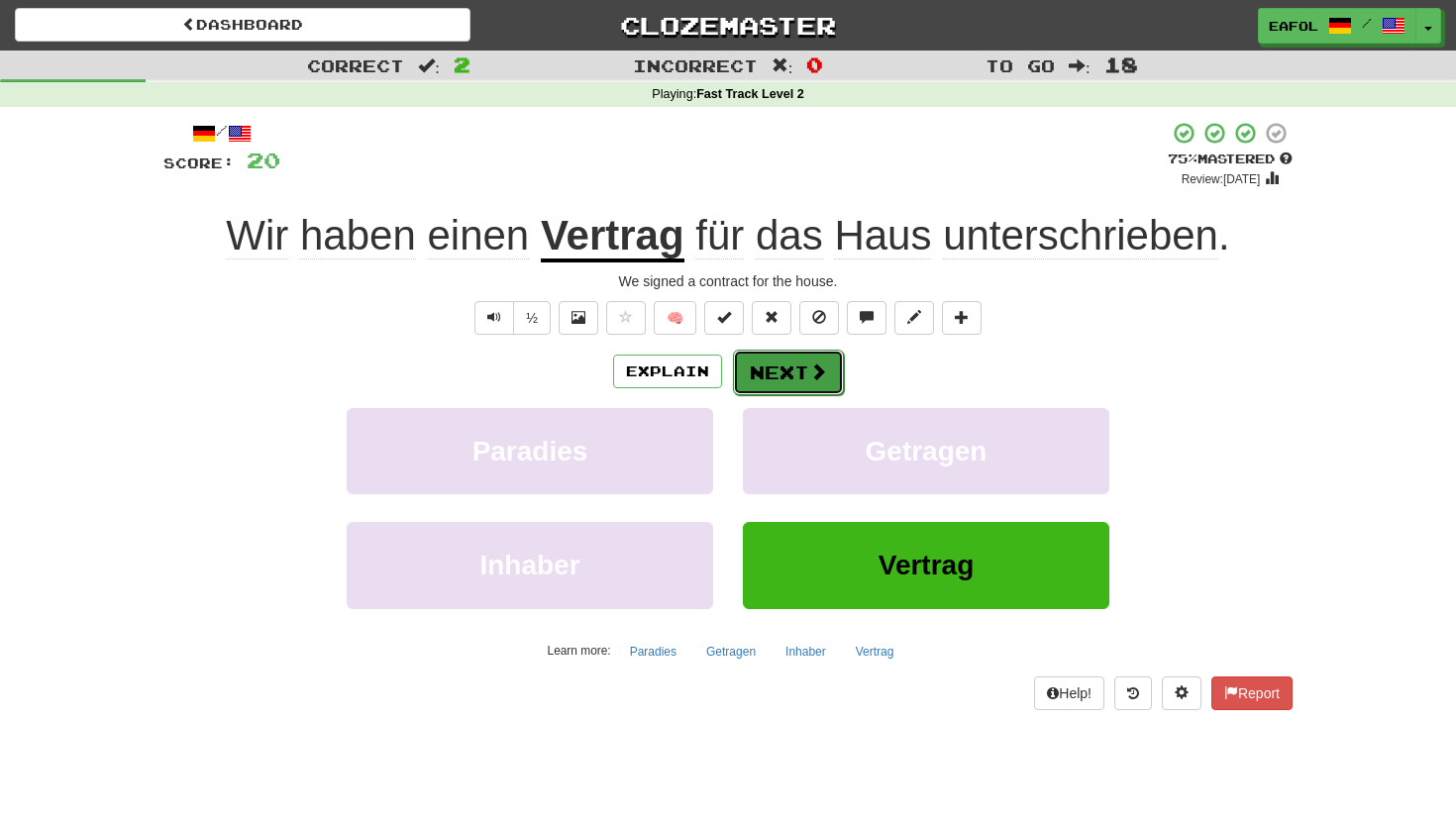 click at bounding box center [818, 371] 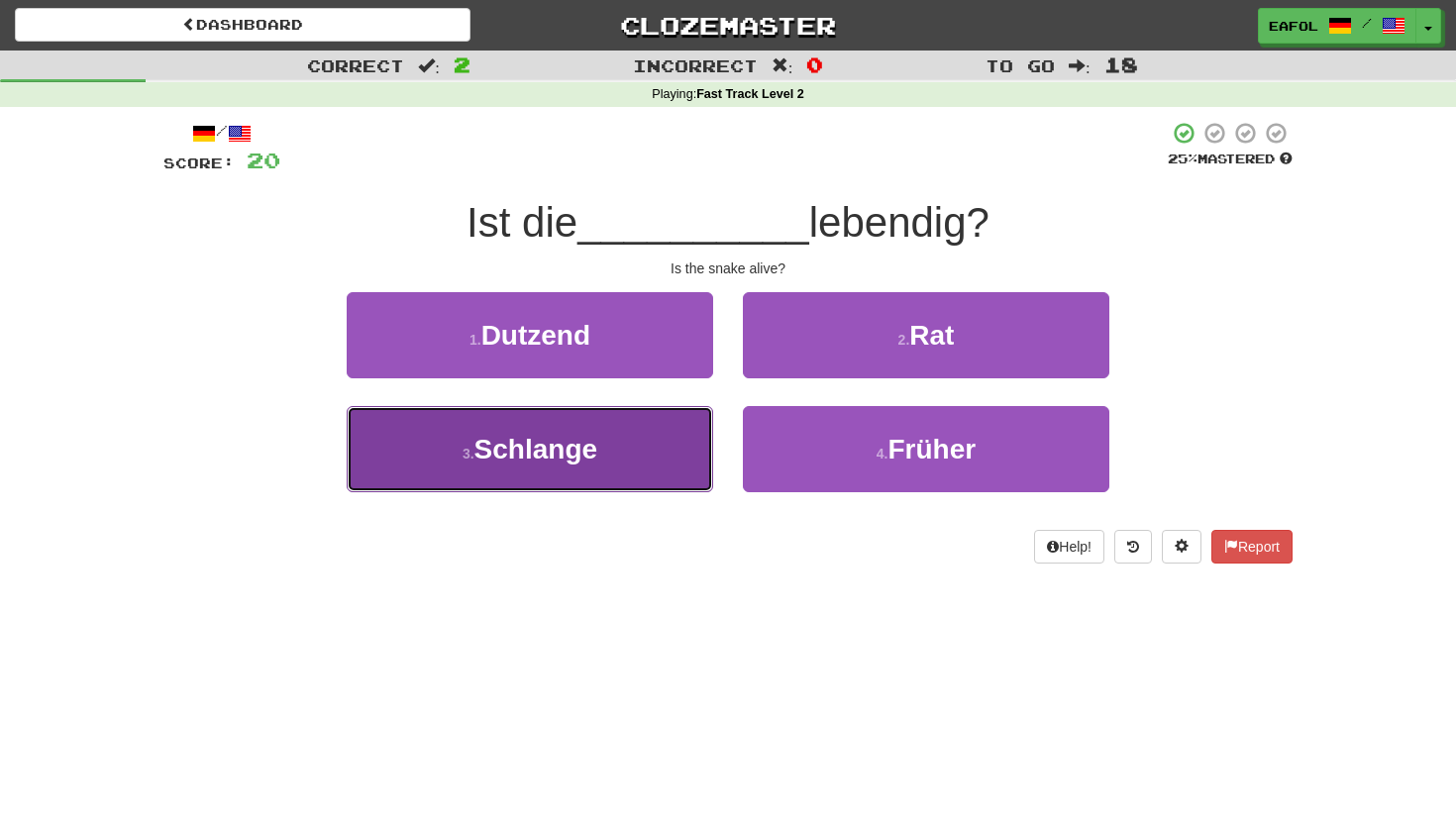 click on "Schlange" at bounding box center [536, 449] 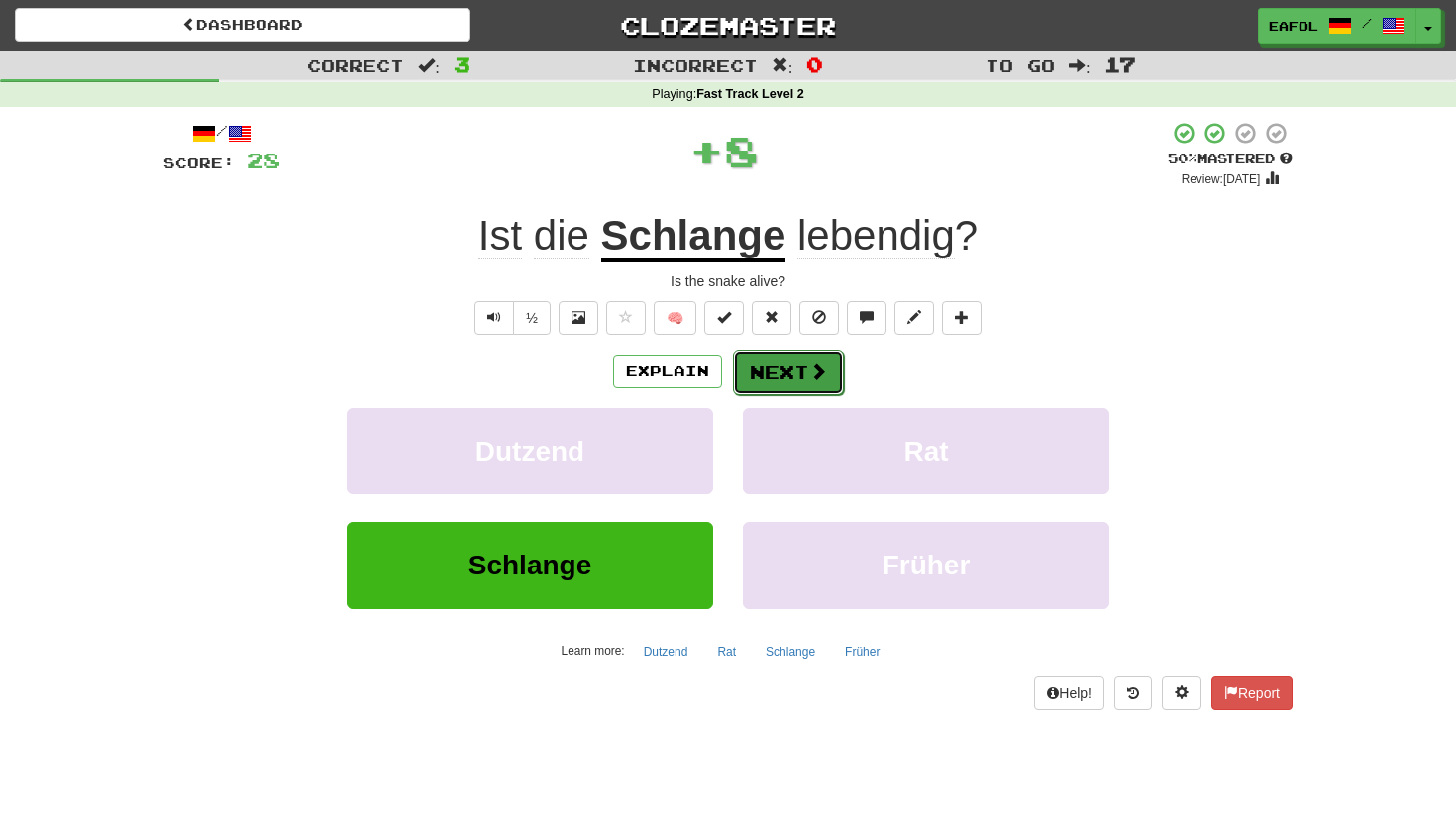 click on "Next" at bounding box center (788, 372) 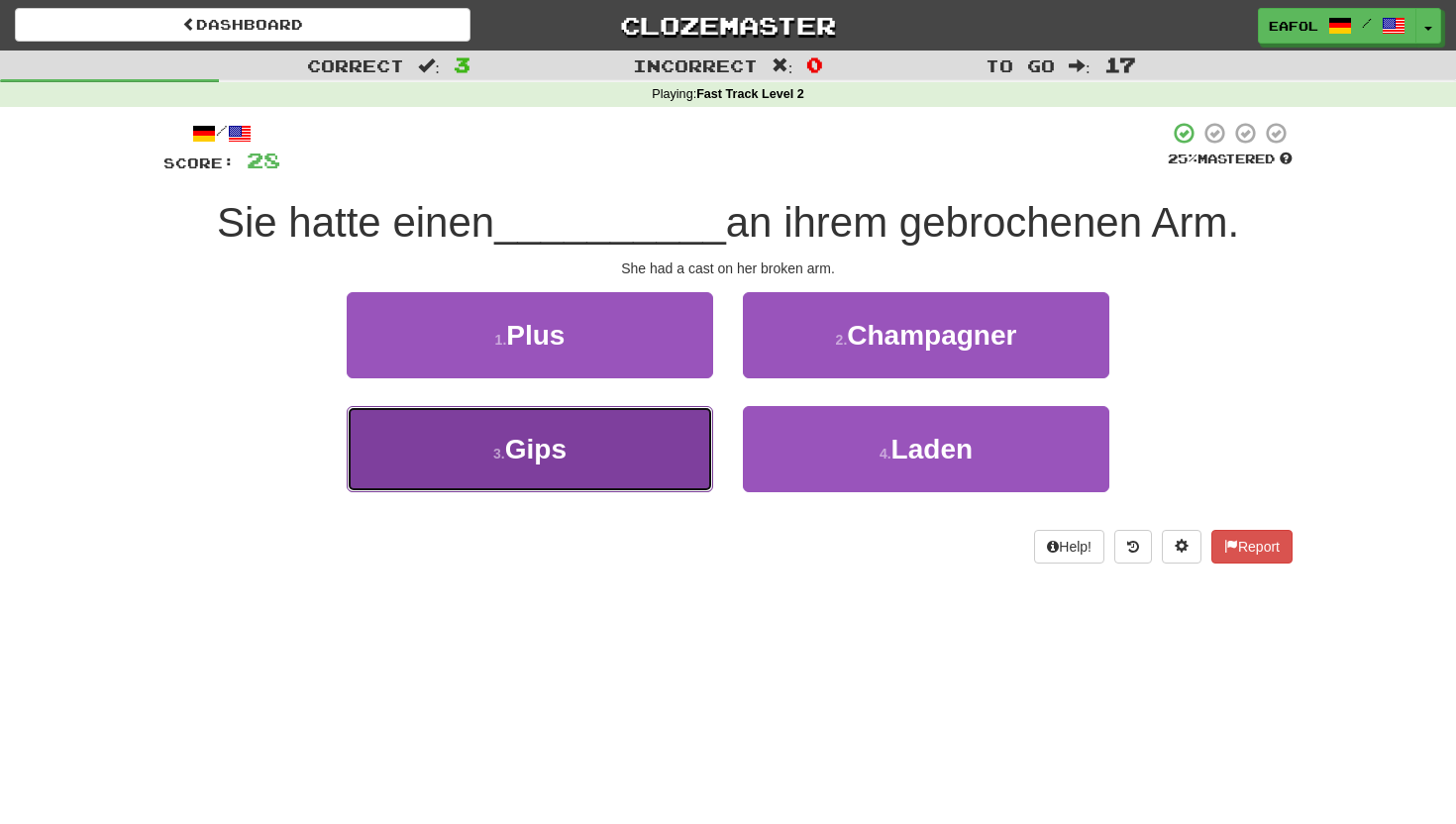 click on "3 .  Gips" at bounding box center [530, 449] 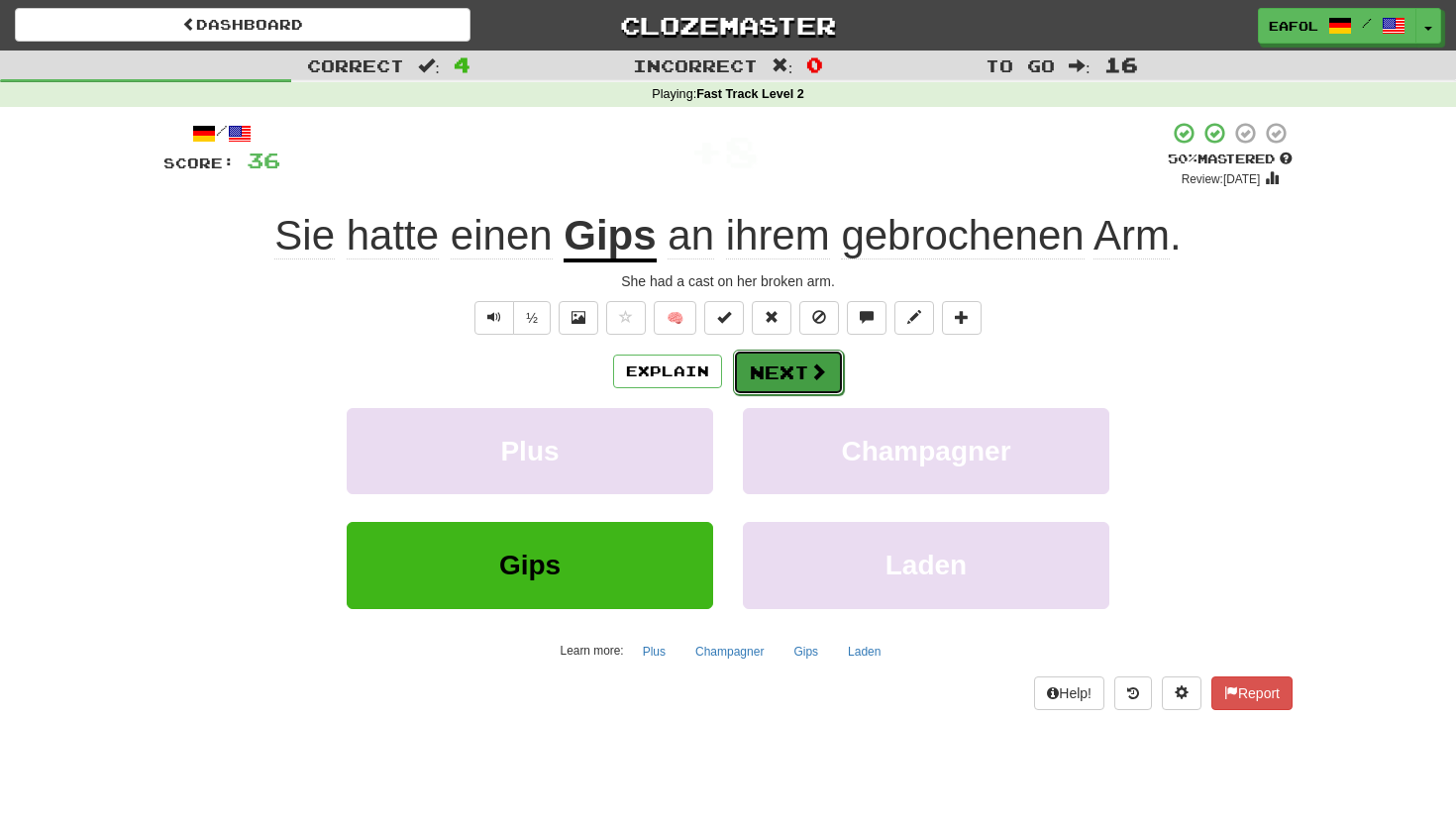click on "Next" at bounding box center (788, 372) 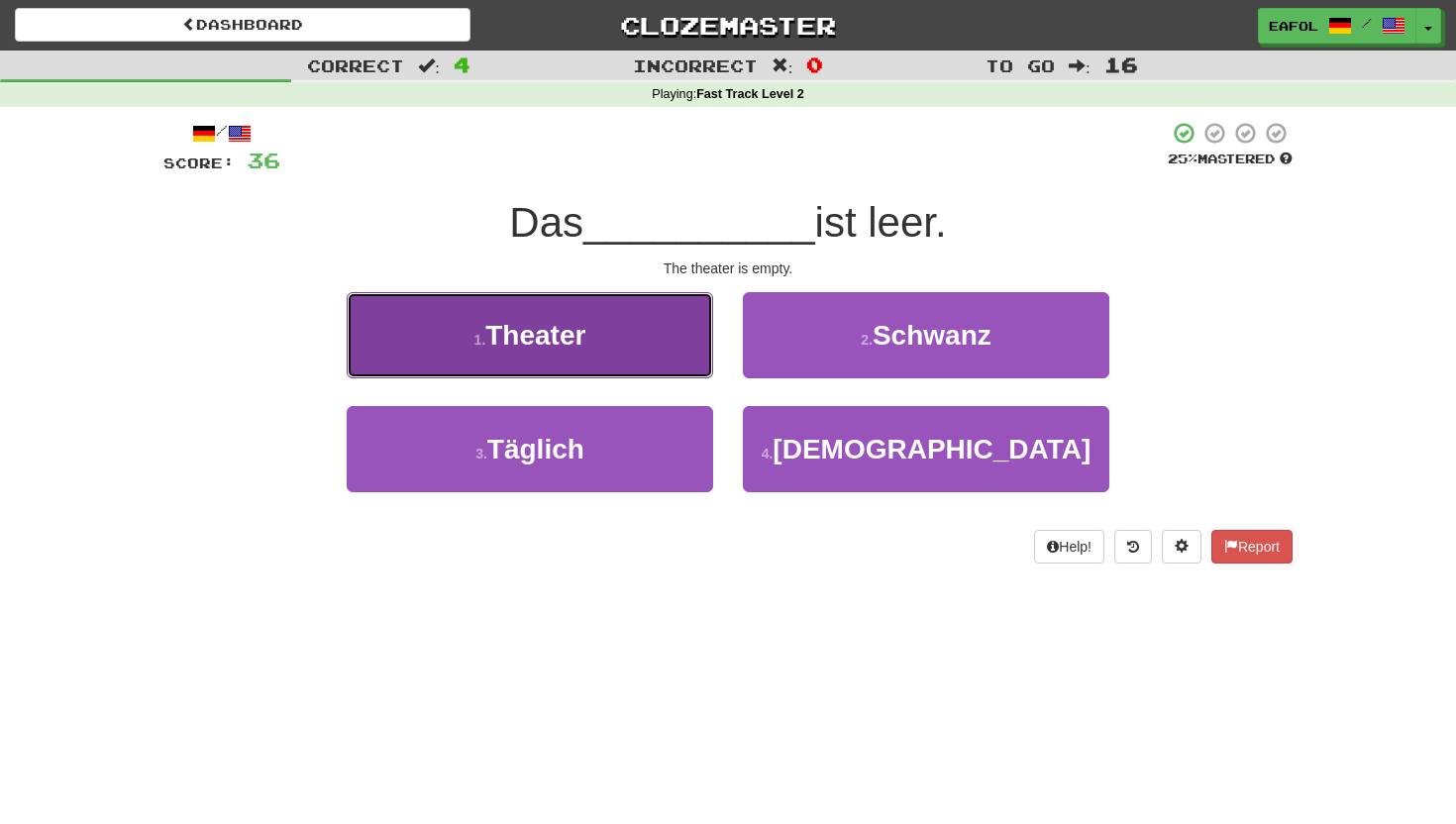 click on "1 .  Theater" at bounding box center [530, 335] 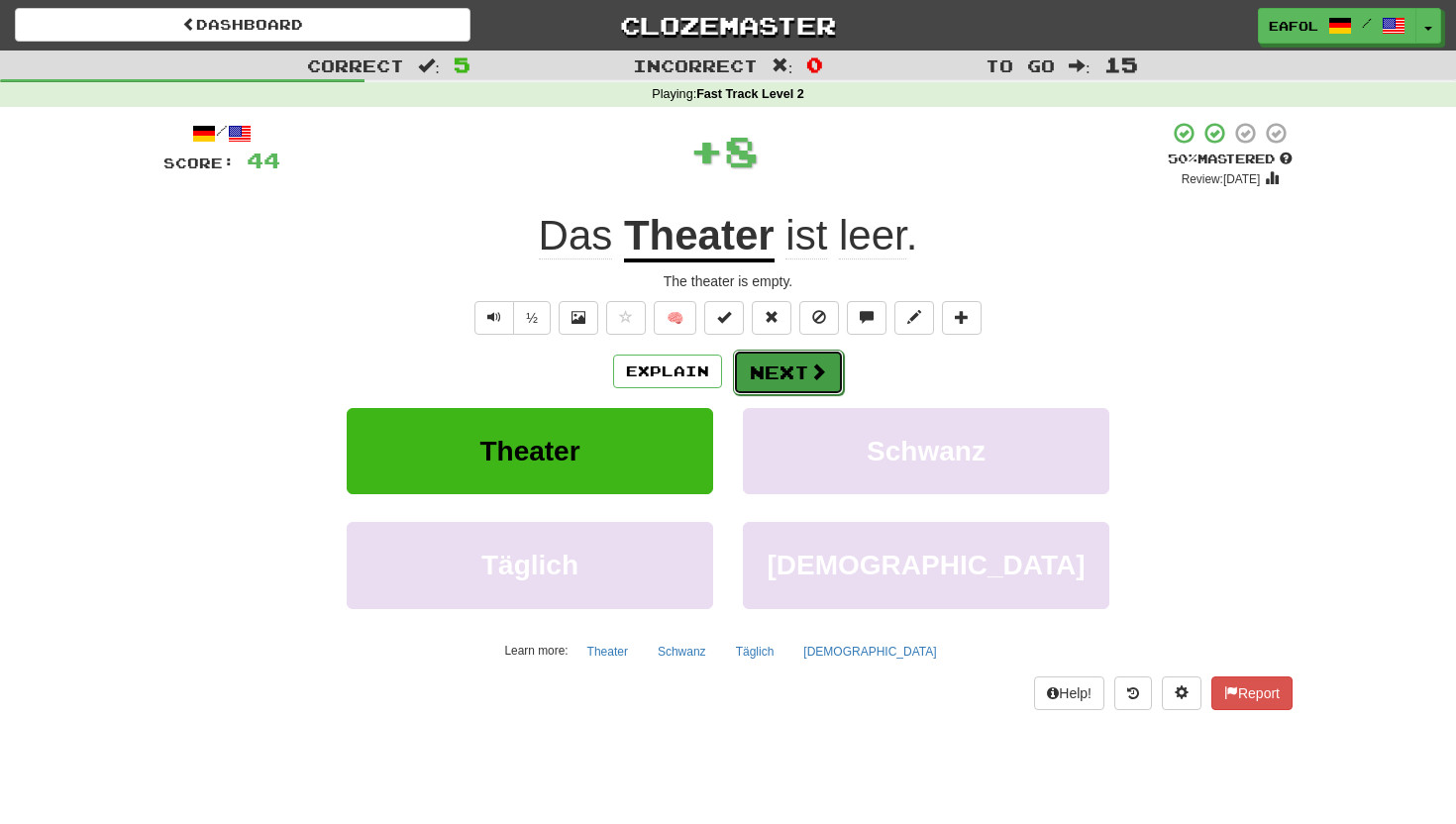 click on "Next" at bounding box center [788, 372] 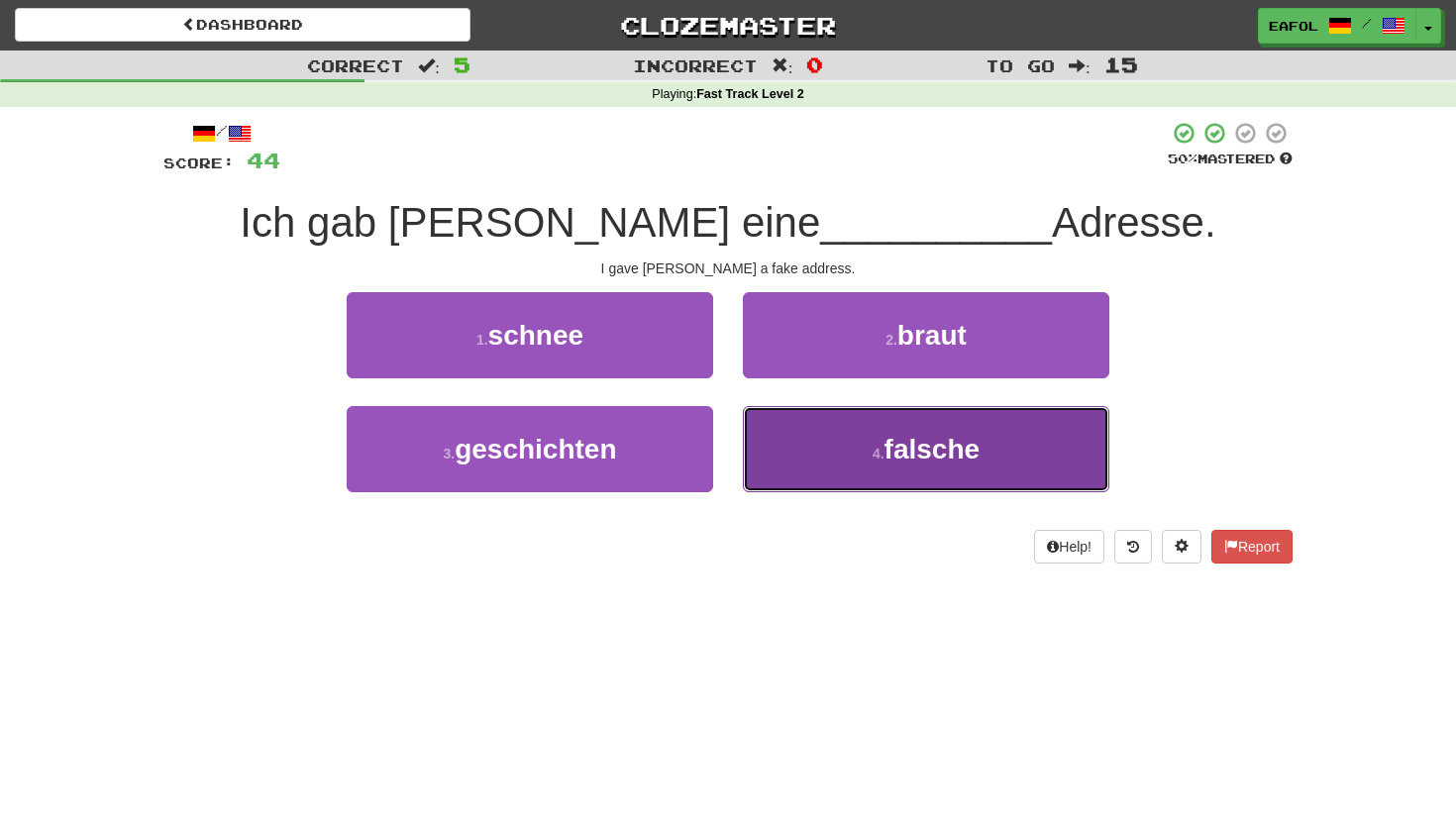 click on "4 .  falsche" at bounding box center [926, 449] 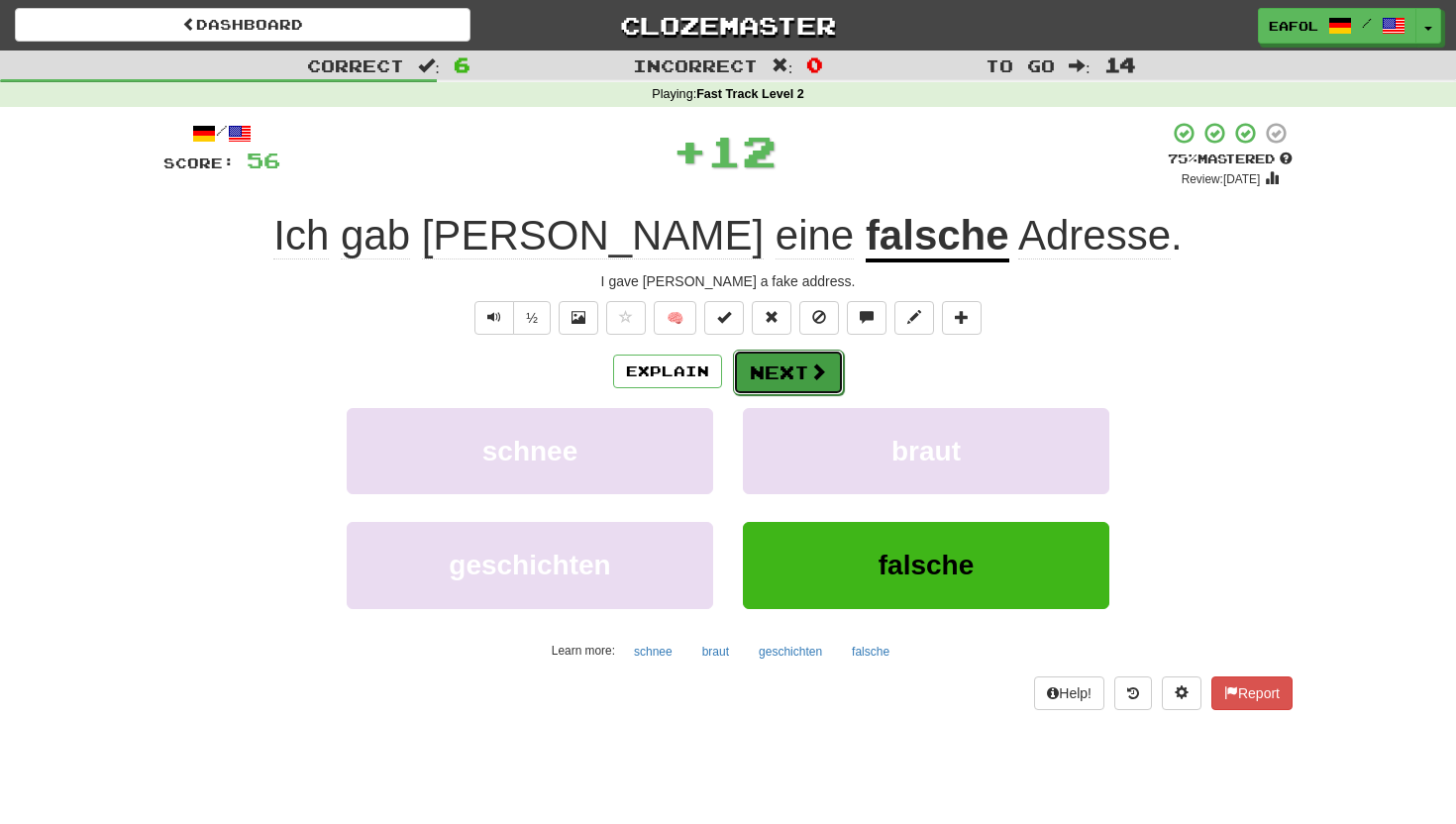 click on "Next" at bounding box center [788, 372] 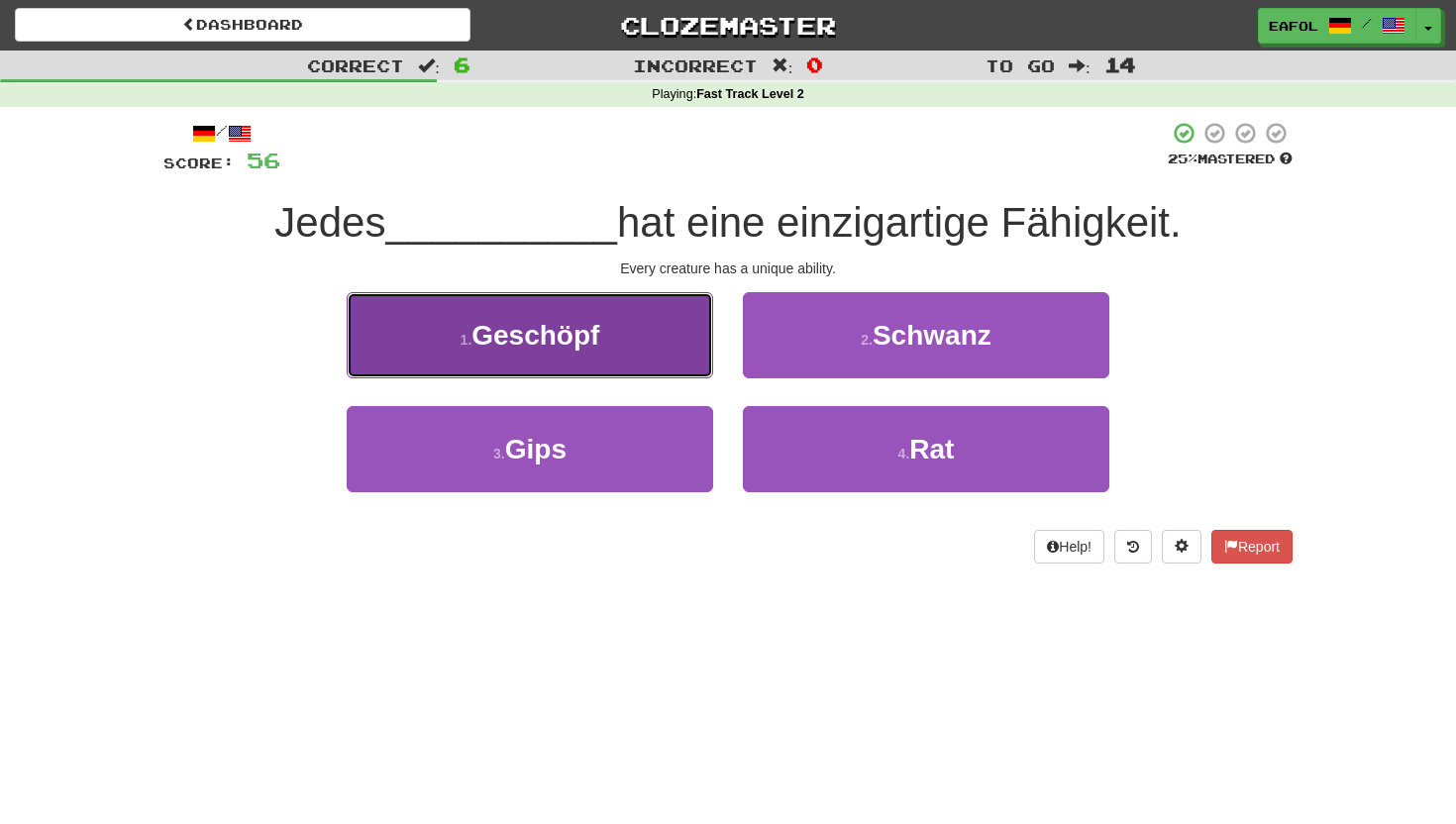click on "1 .  Geschöpf" at bounding box center (530, 335) 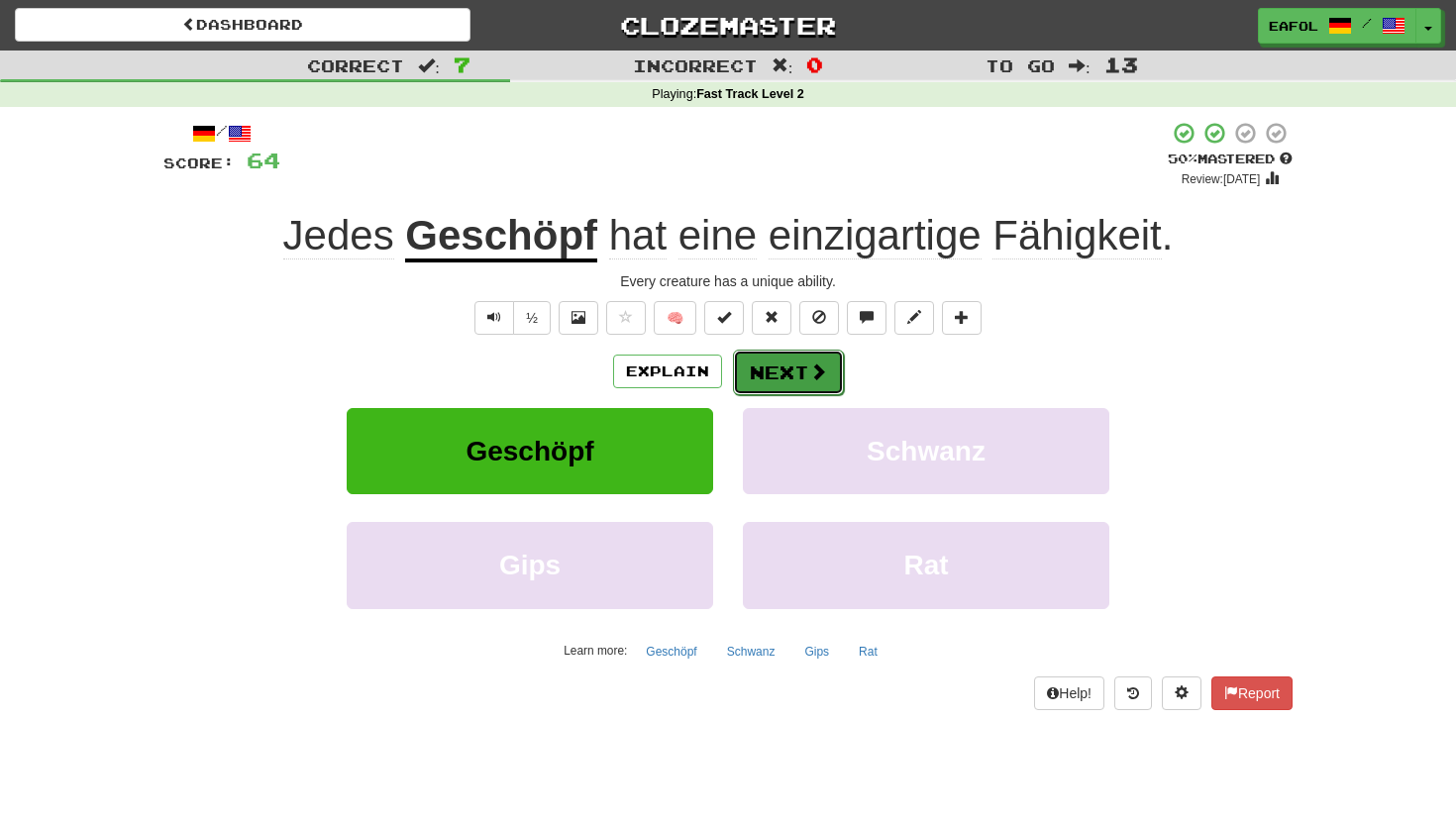 click on "Next" at bounding box center [788, 372] 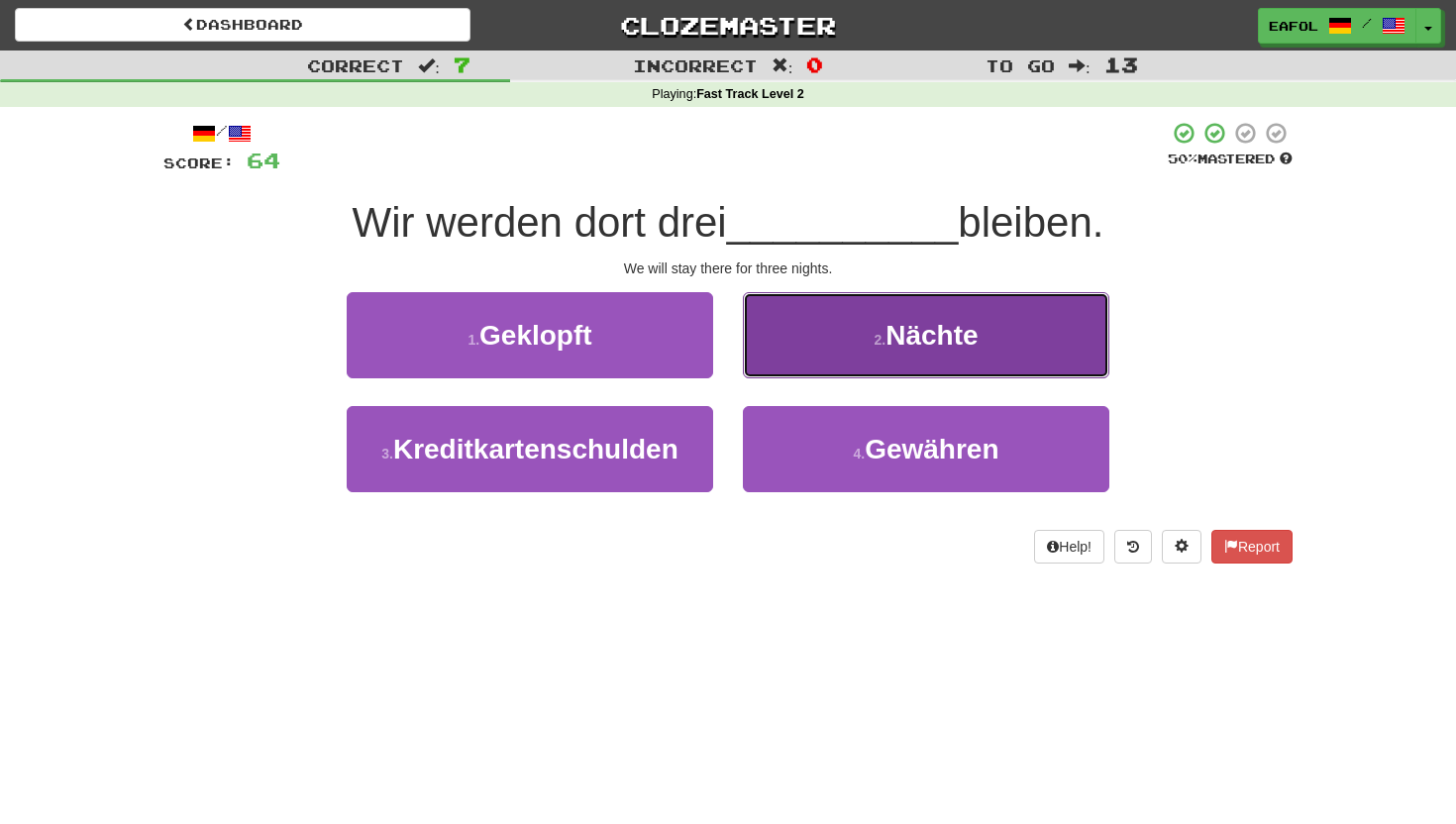 click on "2 .  Nächte" at bounding box center (926, 335) 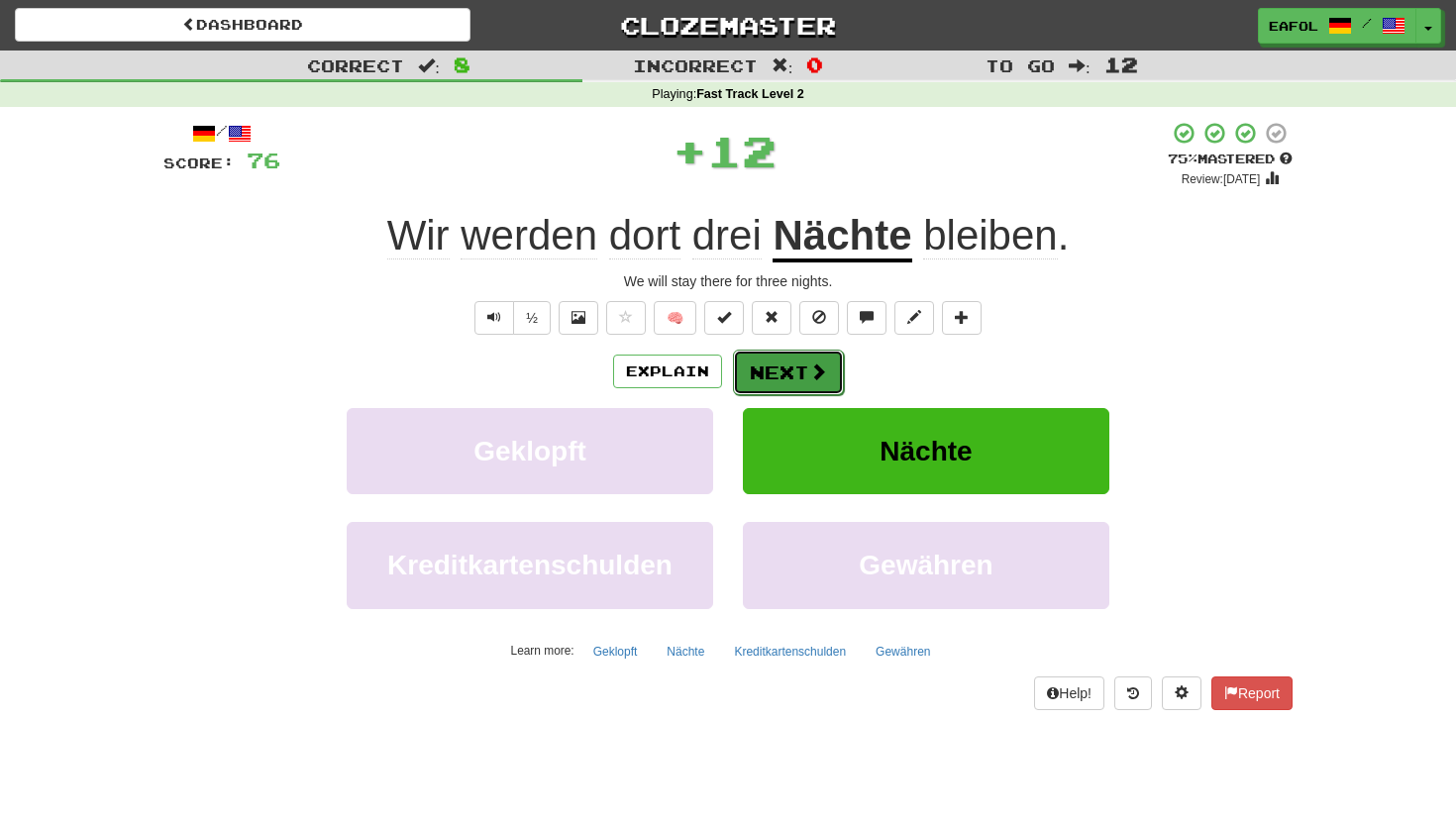 click on "Next" at bounding box center (788, 372) 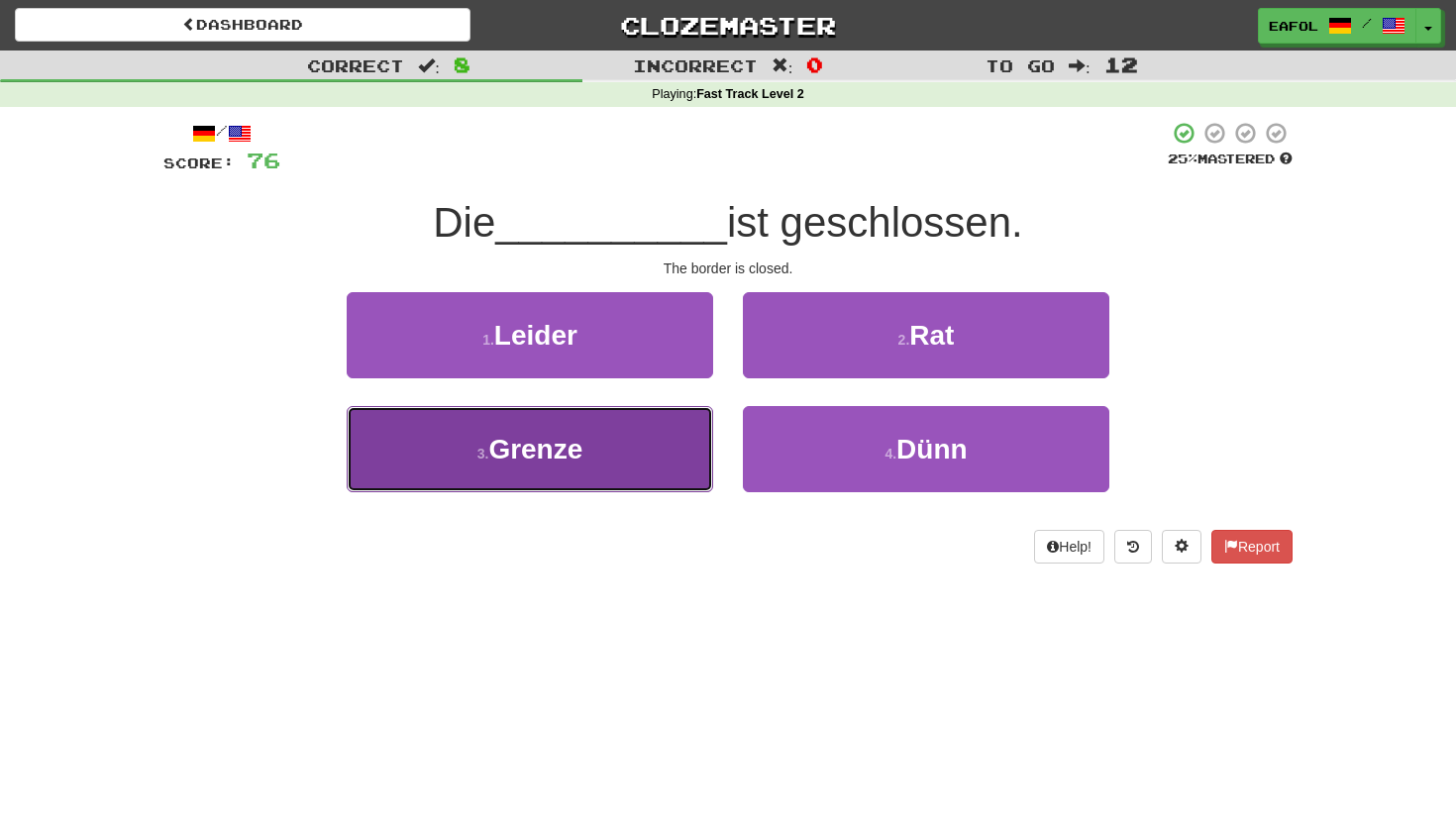 click on "3 .  Grenze" at bounding box center [530, 449] 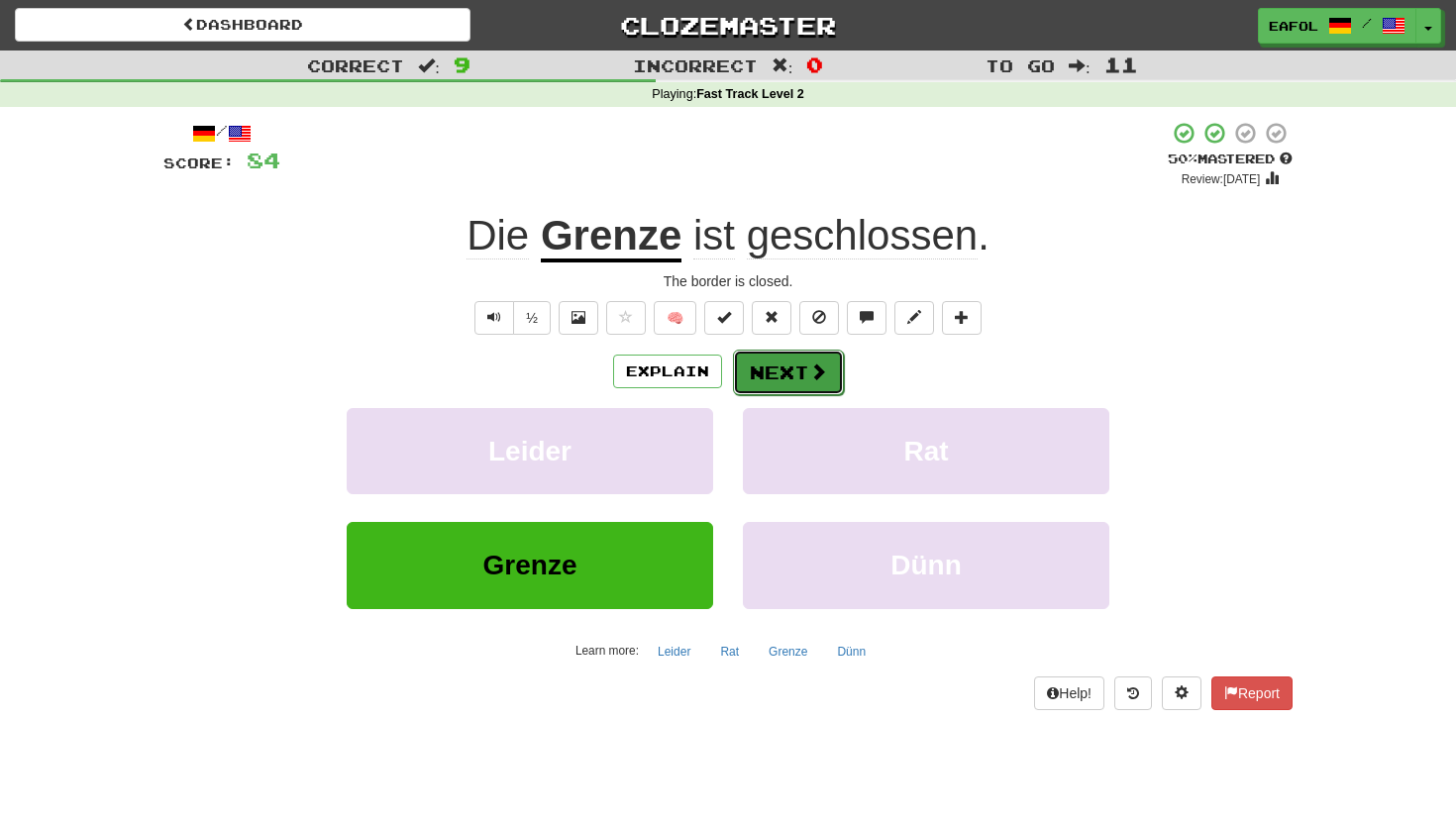 click on "Next" at bounding box center (788, 372) 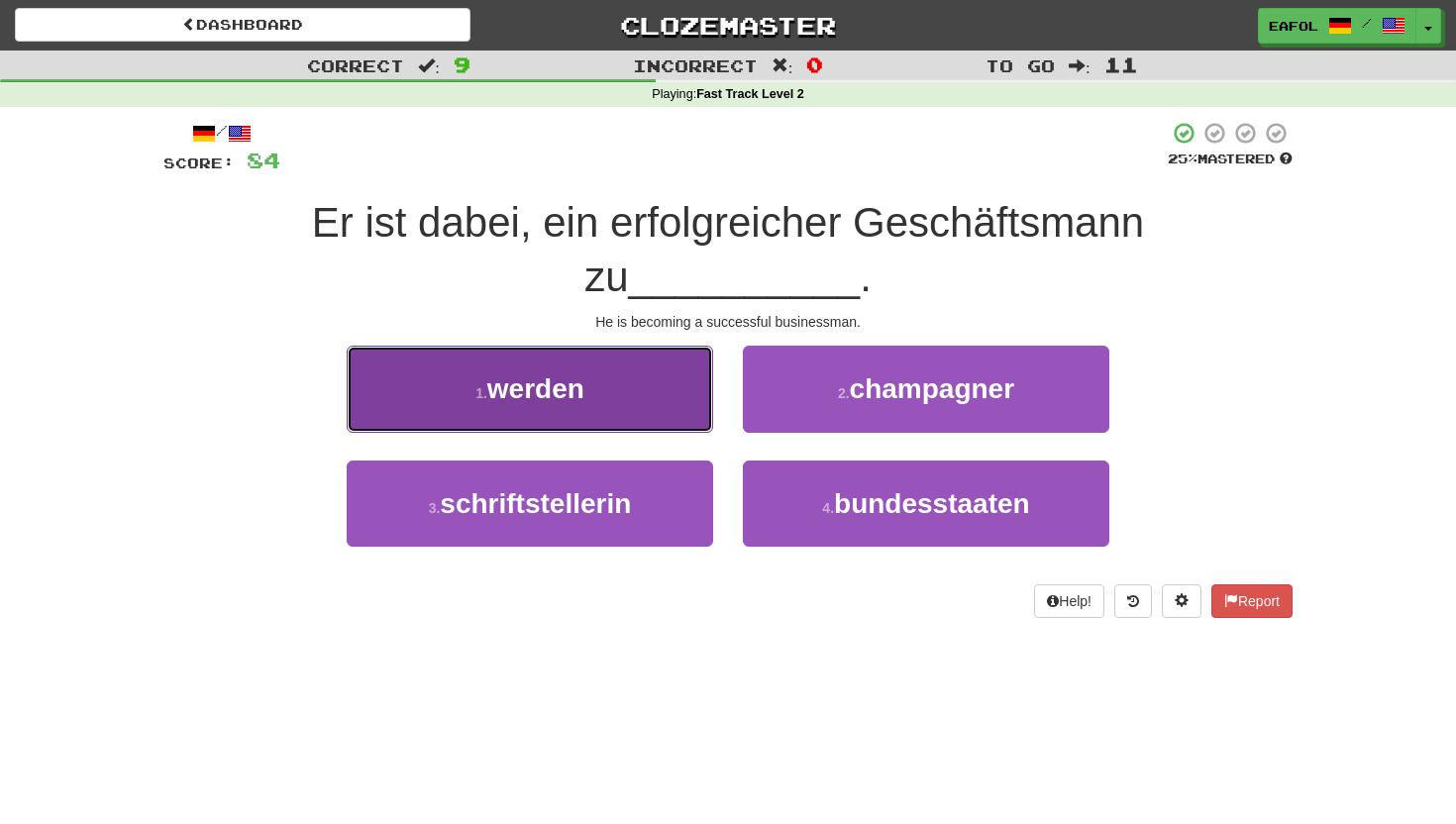 click on "werden" at bounding box center (536, 388) 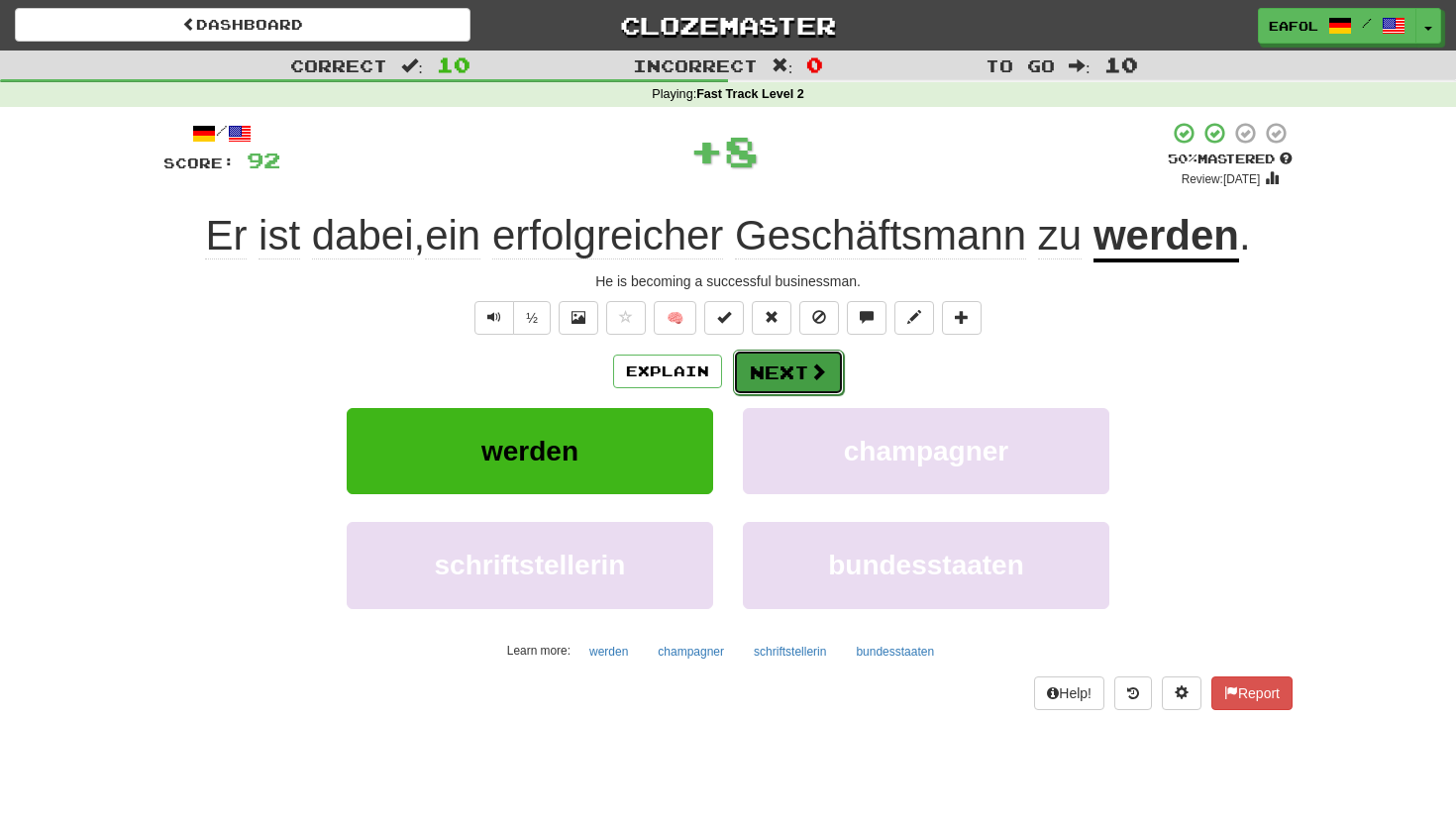 click on "Next" at bounding box center (788, 372) 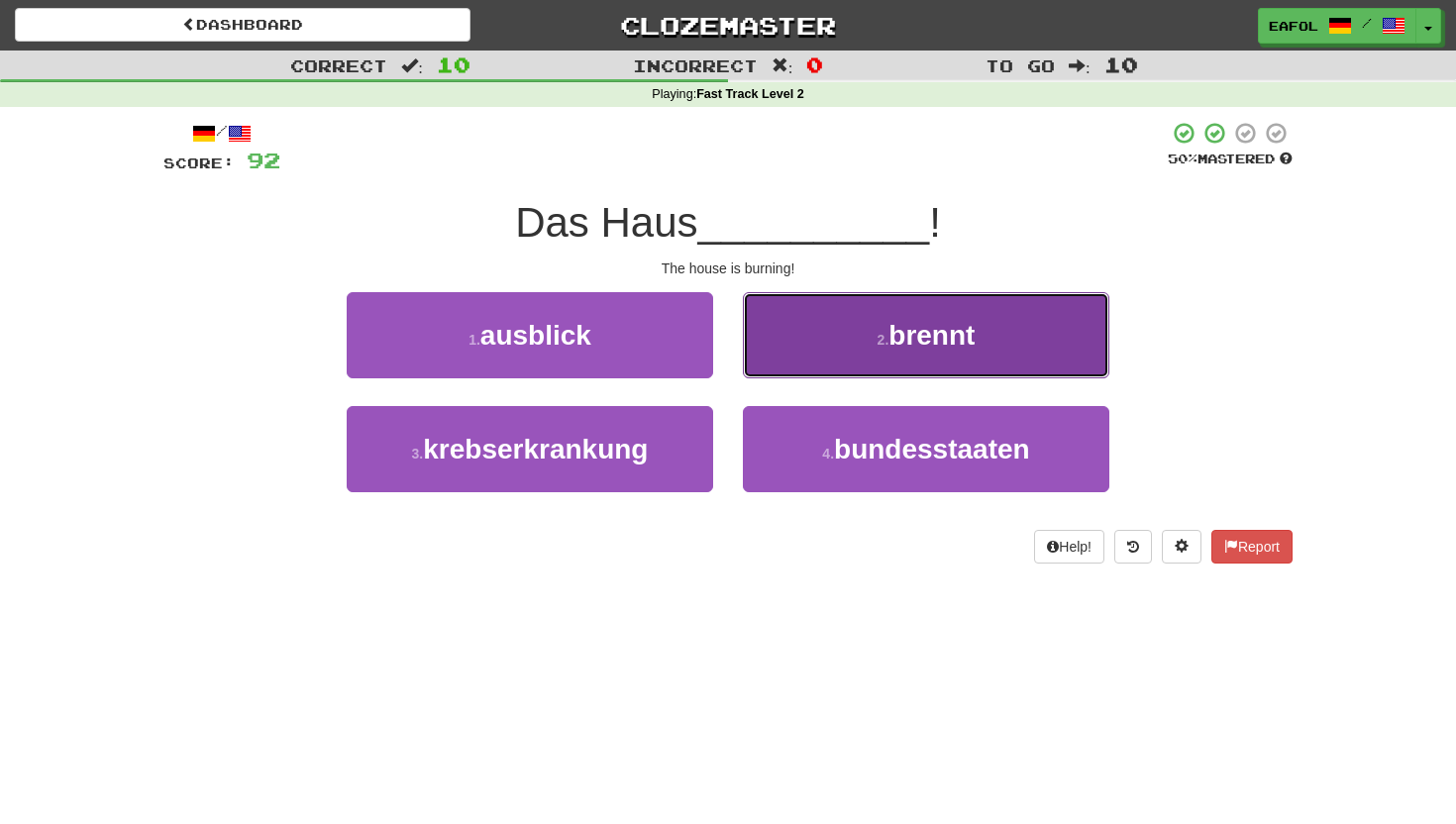 click on "2 .  brennt" at bounding box center (926, 335) 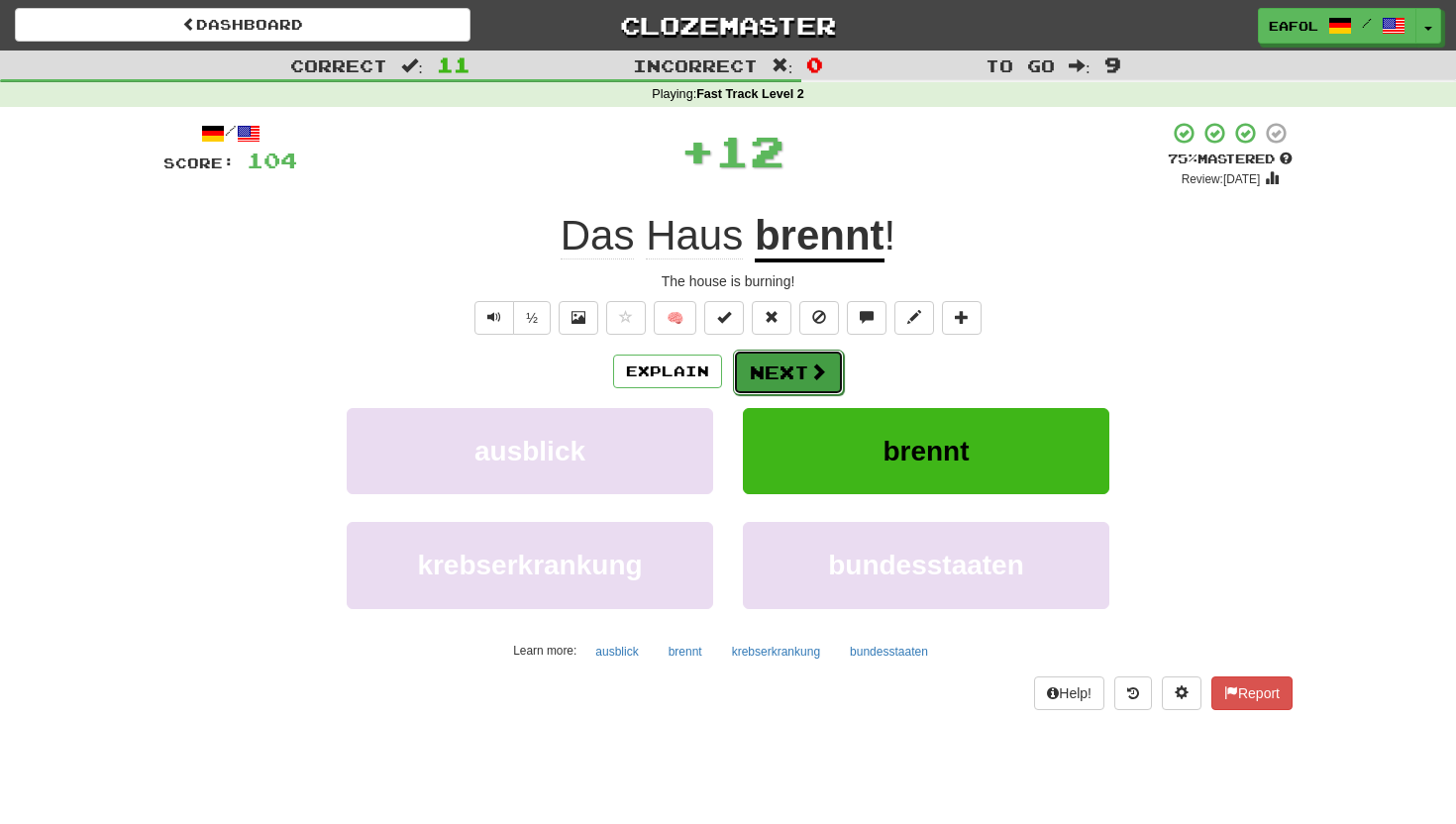 click on "Next" at bounding box center (788, 372) 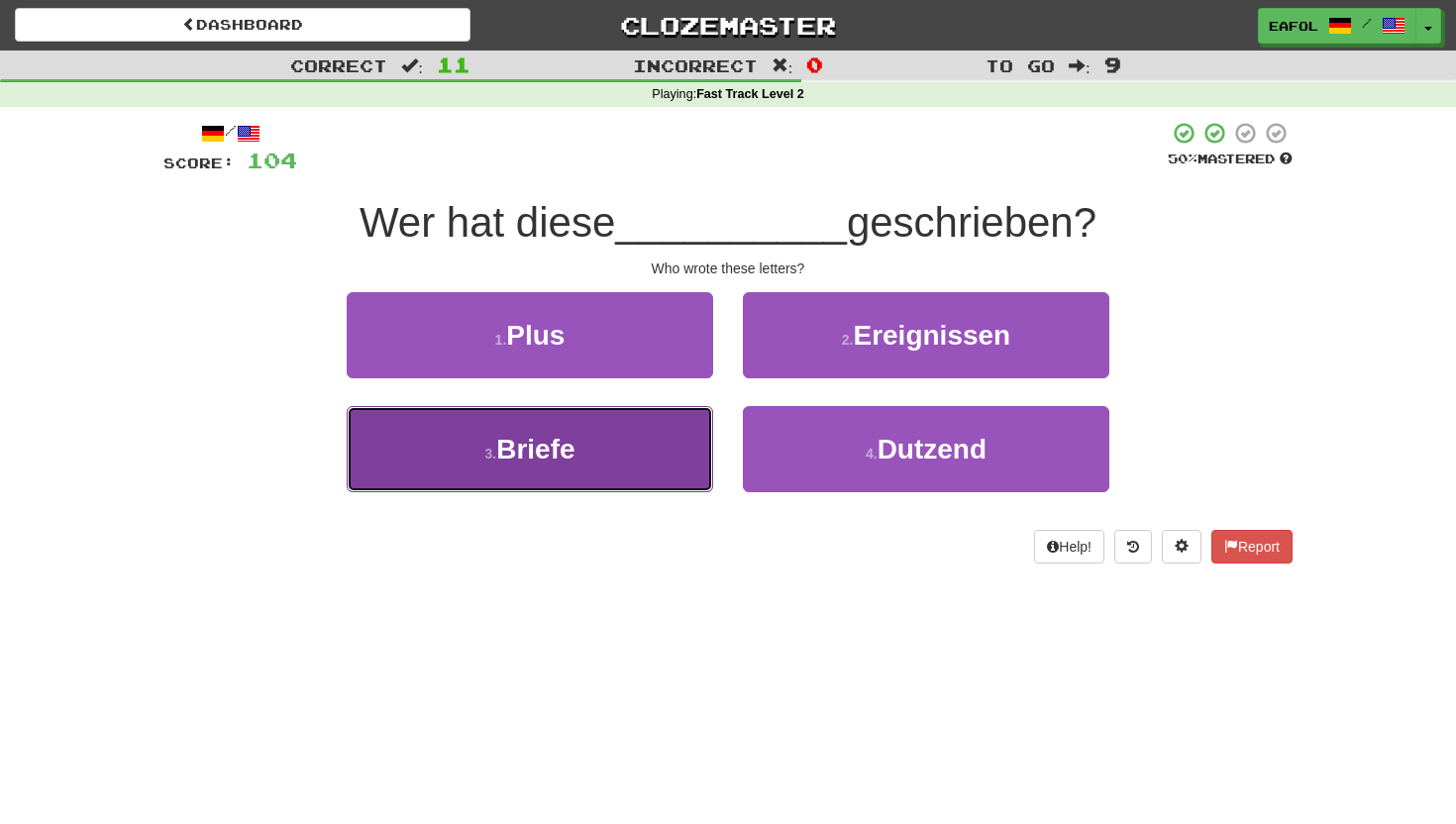 click on "3 .  Briefe" at bounding box center [530, 449] 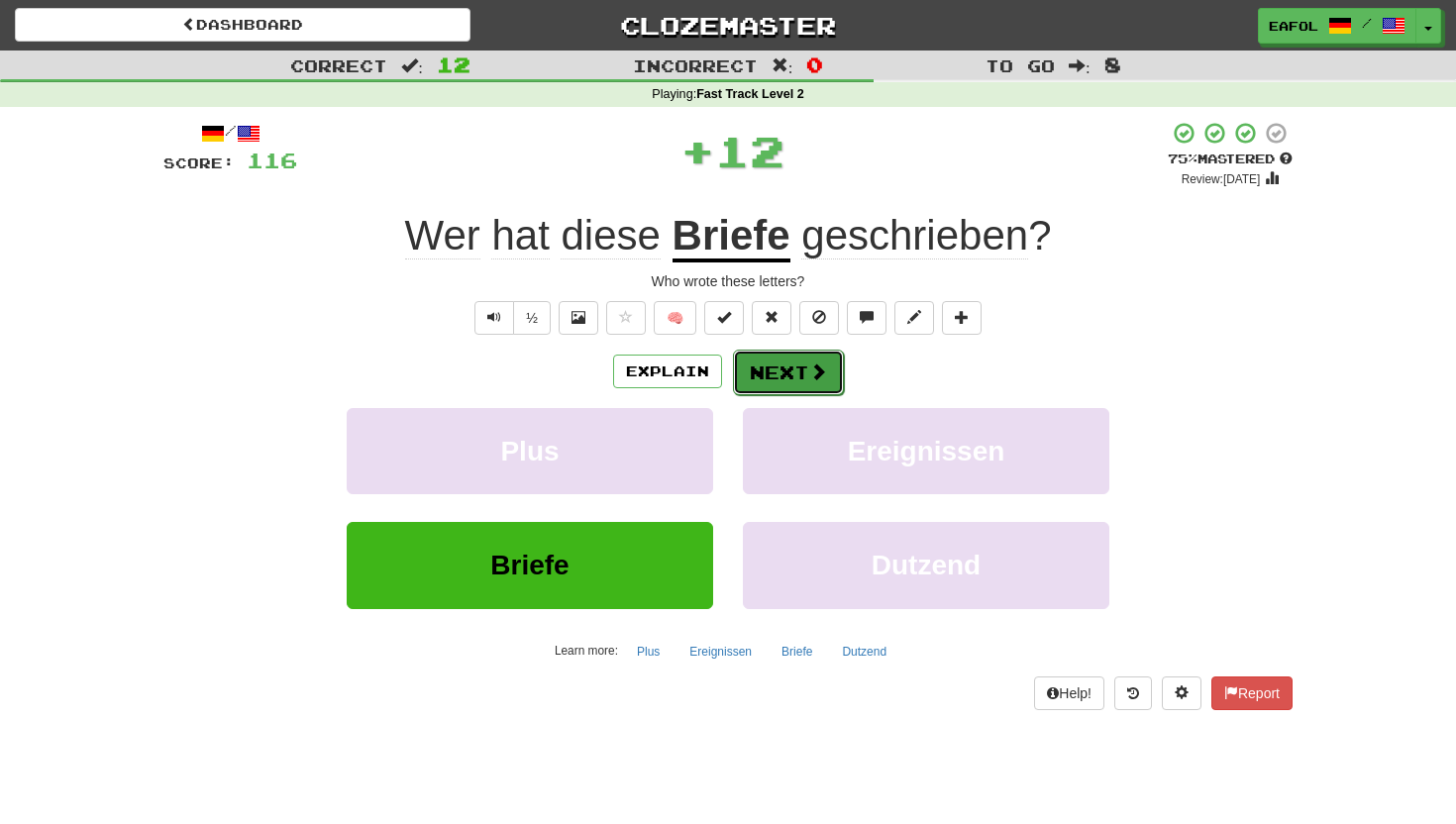 click on "Next" at bounding box center [788, 372] 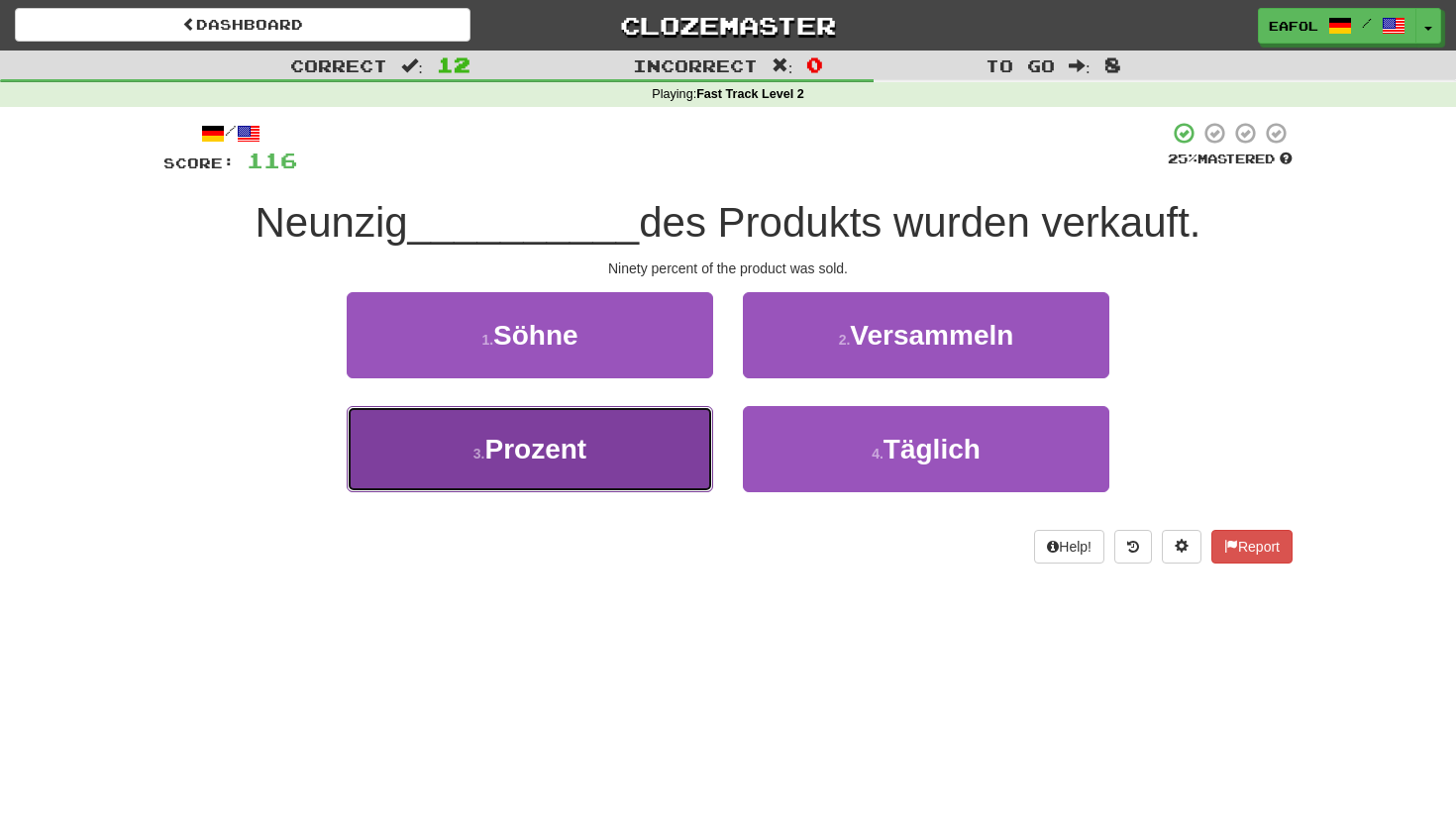 click on "3 .  Prozent" at bounding box center (530, 449) 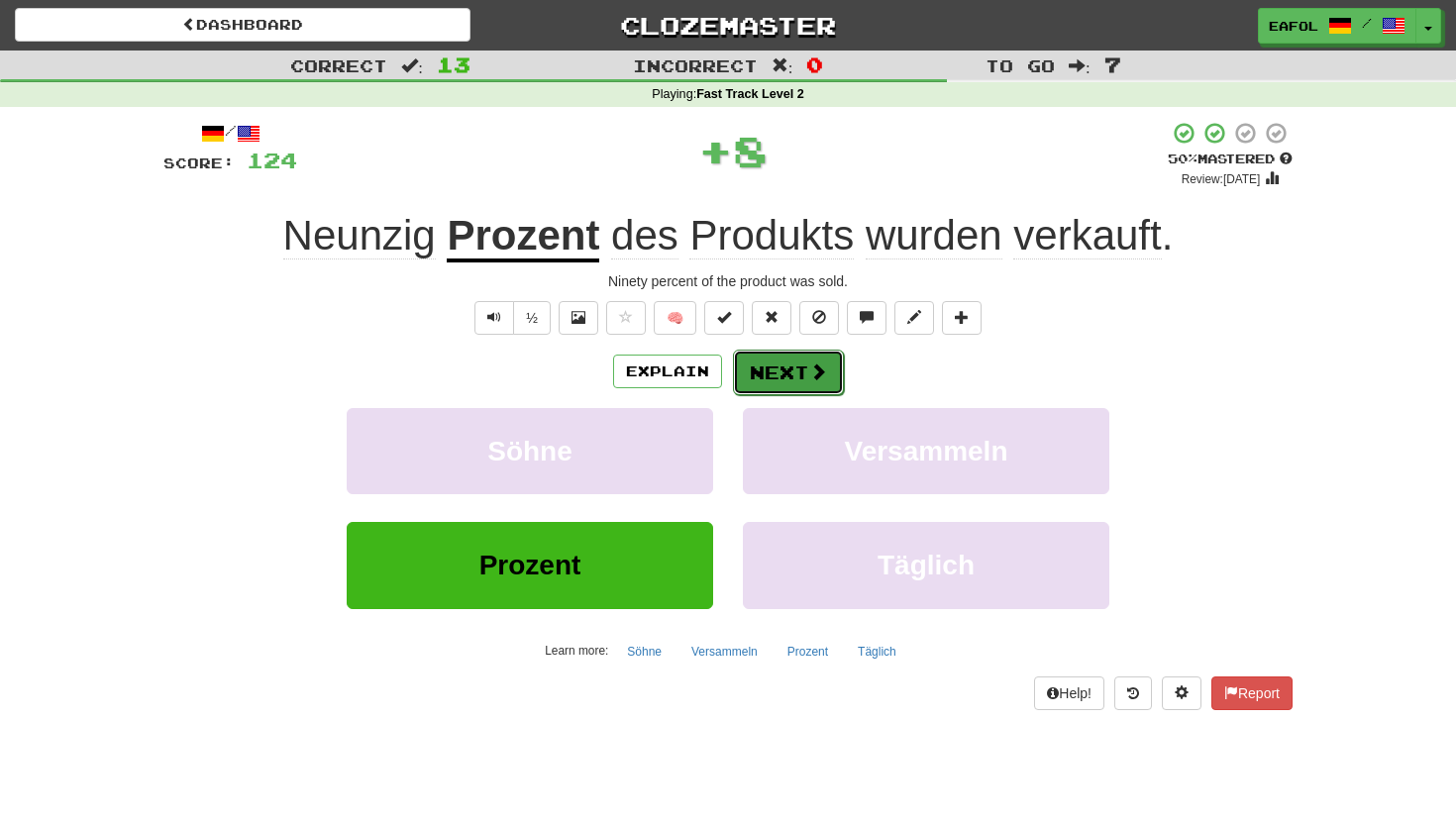 click on "Next" at bounding box center [788, 372] 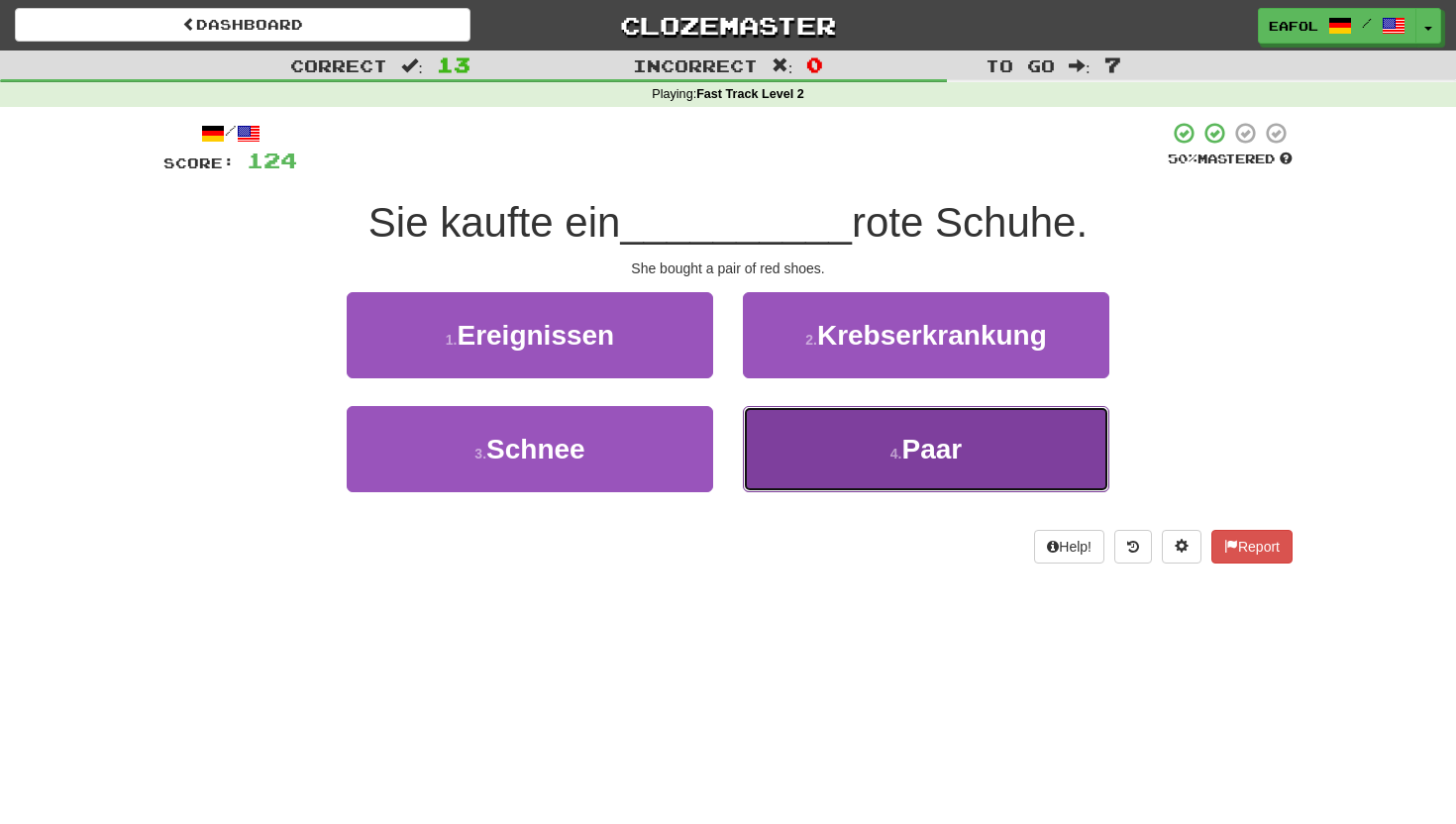 click on "4 .  Paar" at bounding box center [926, 449] 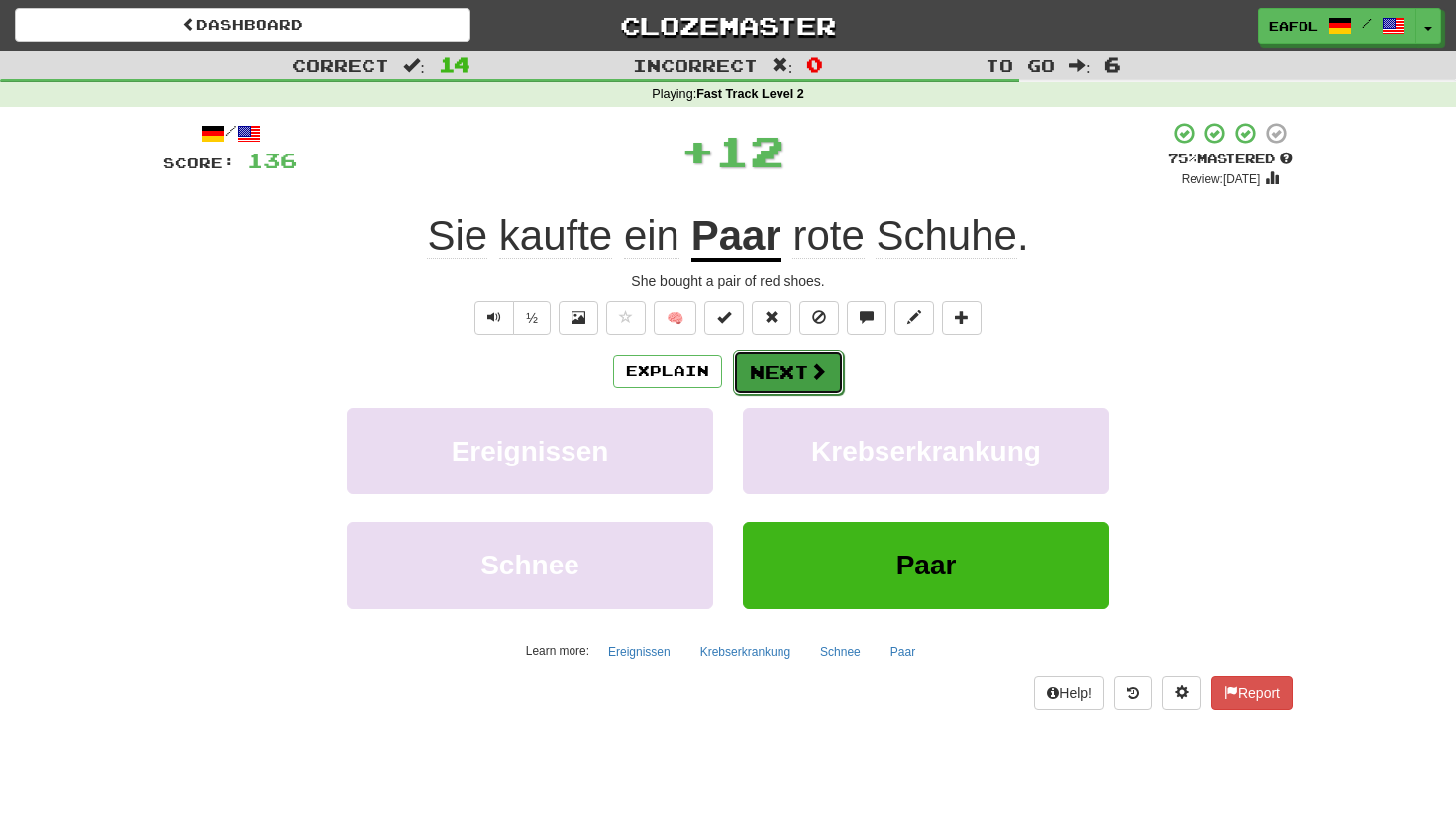 click on "Next" at bounding box center (788, 372) 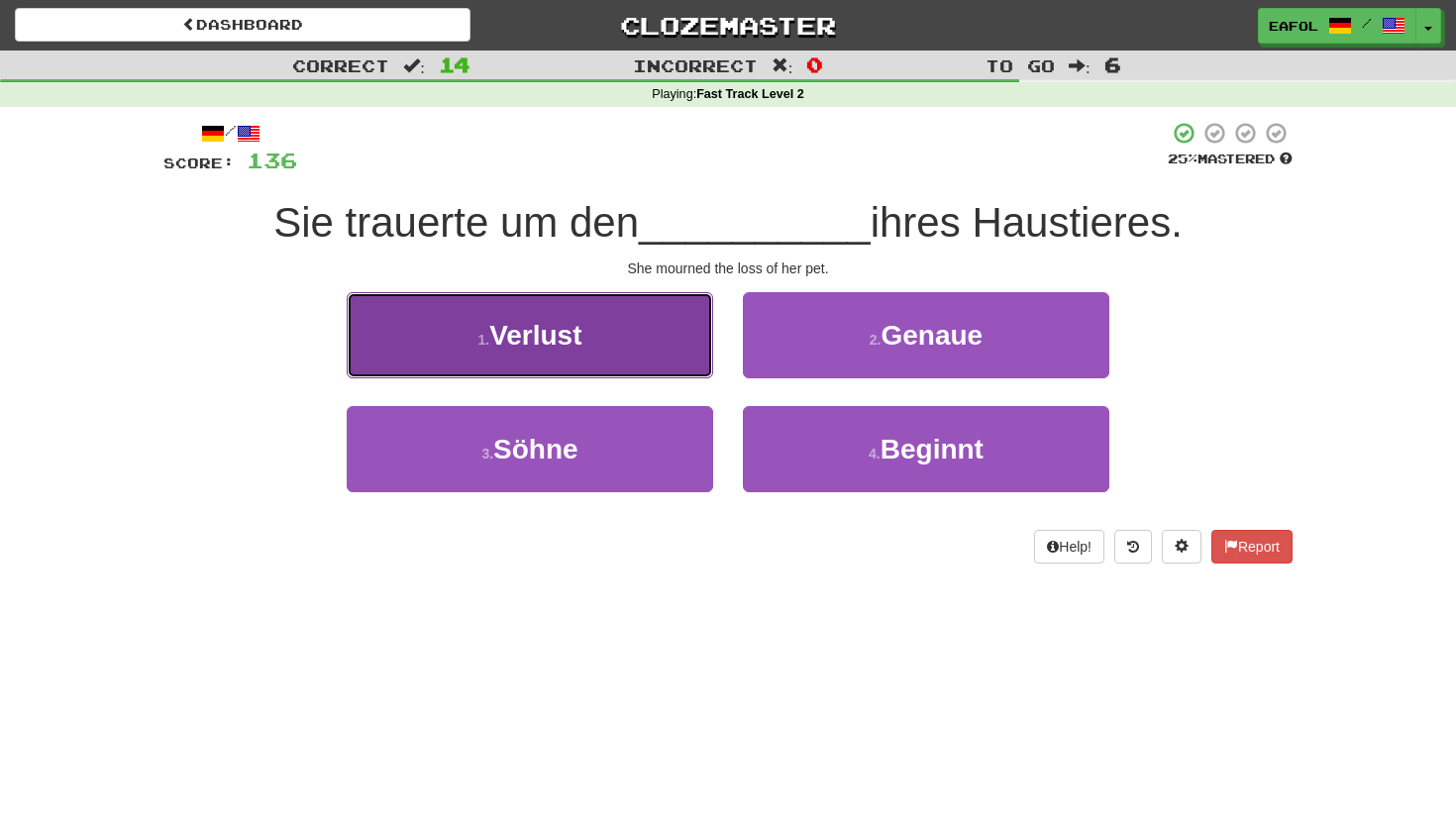 click on "1 .  Verlust" at bounding box center (530, 335) 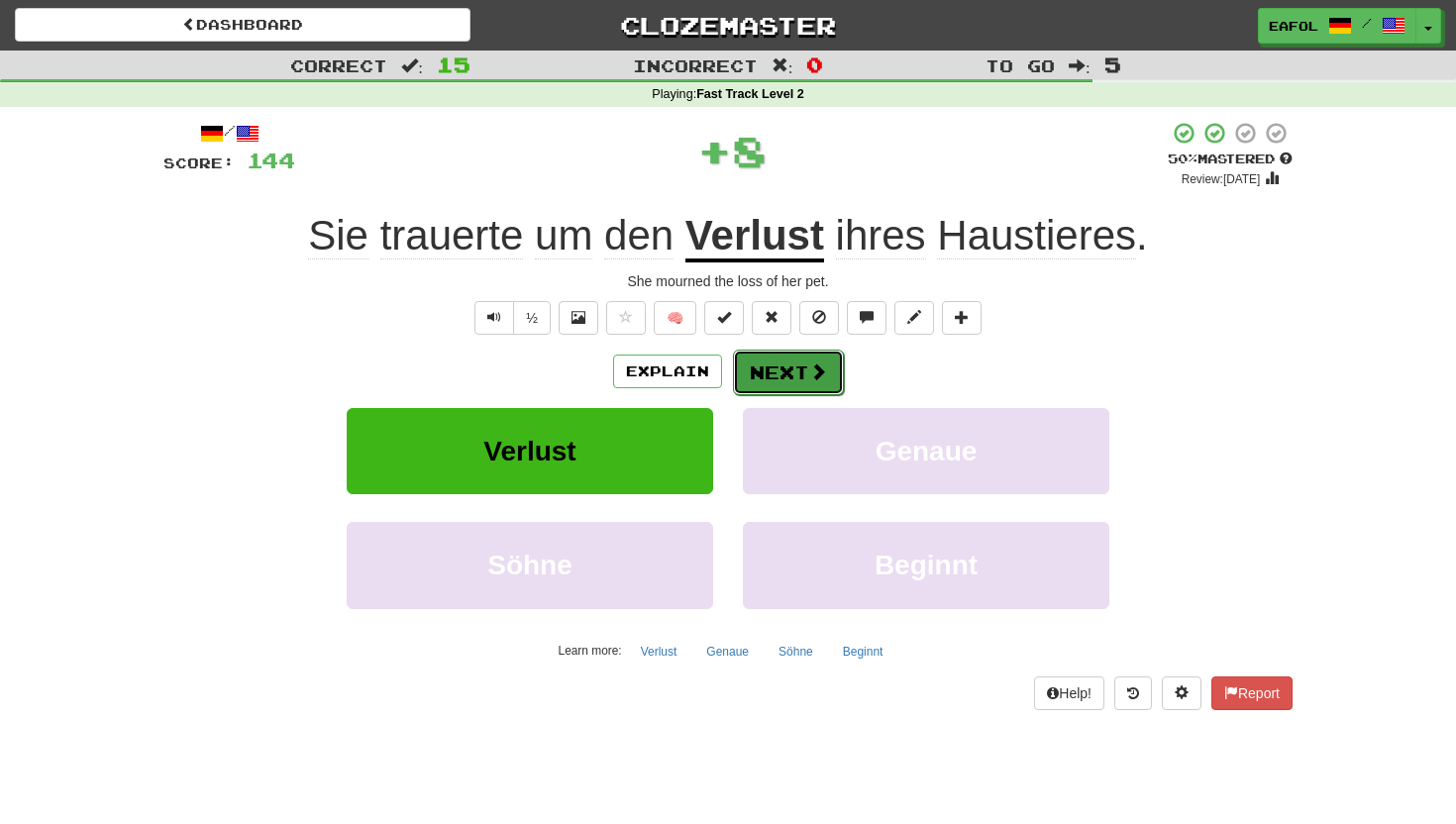click on "Next" at bounding box center [788, 372] 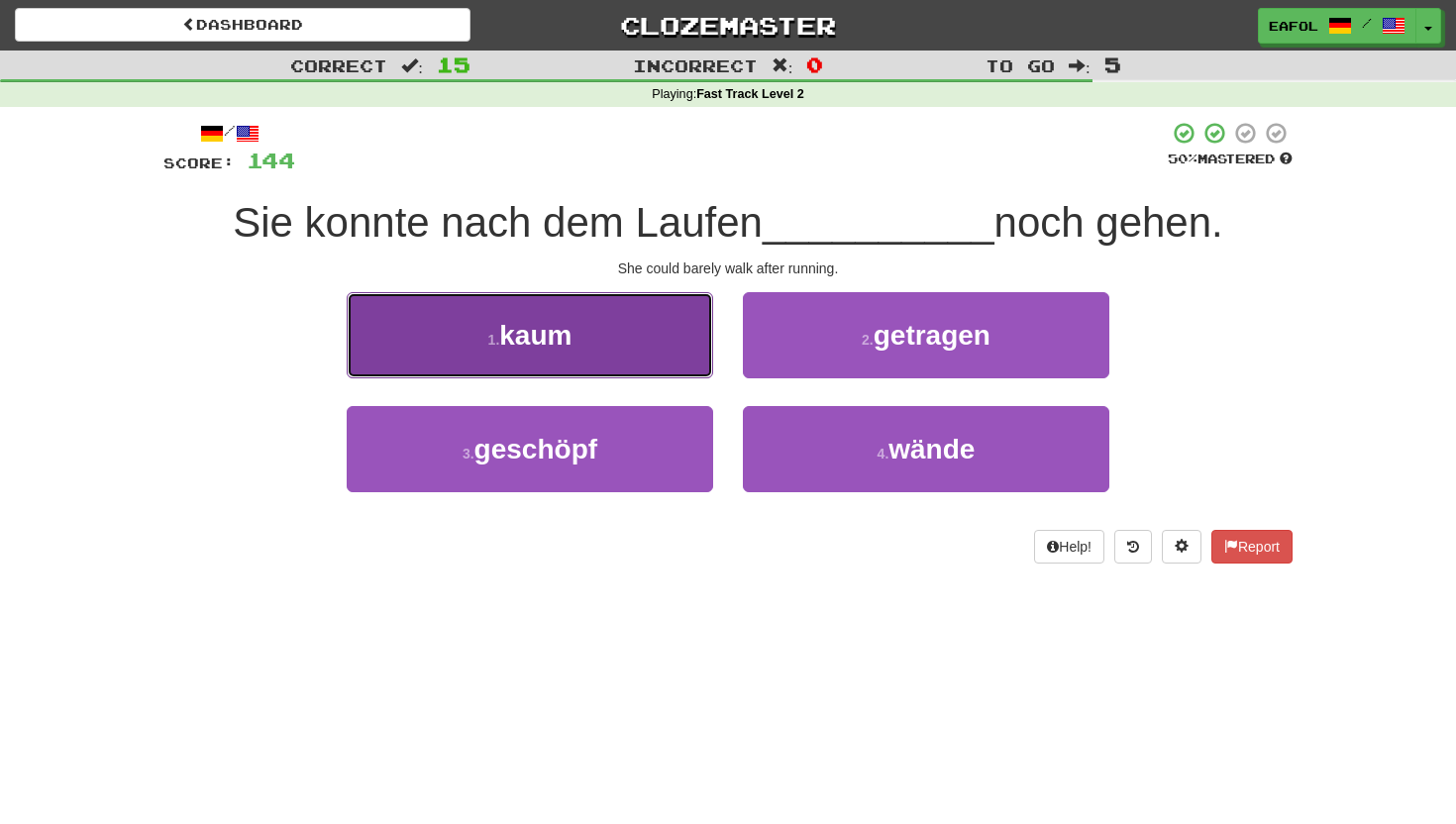 click on "1 .  kaum" at bounding box center (530, 335) 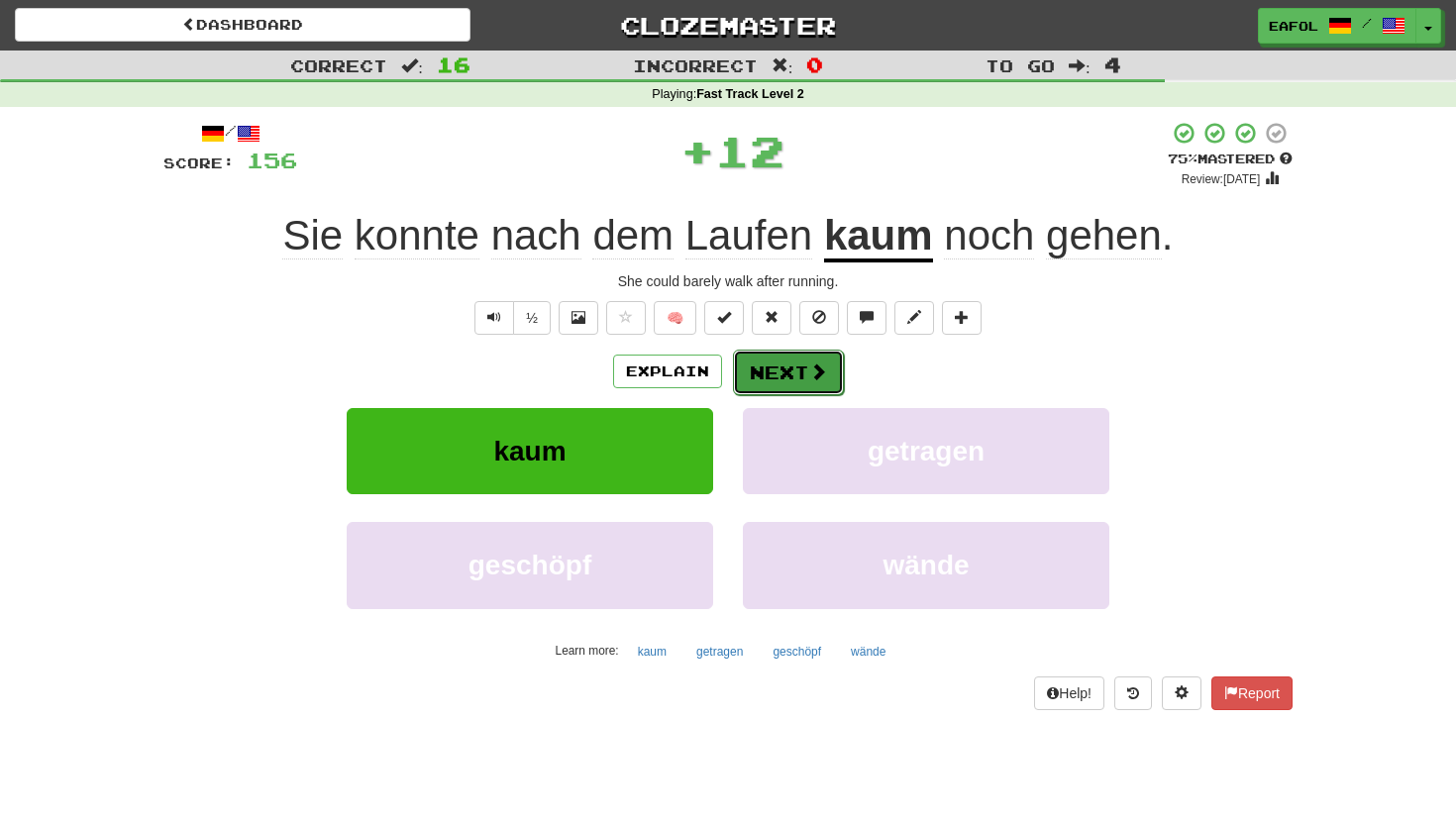 click on "Next" at bounding box center [788, 372] 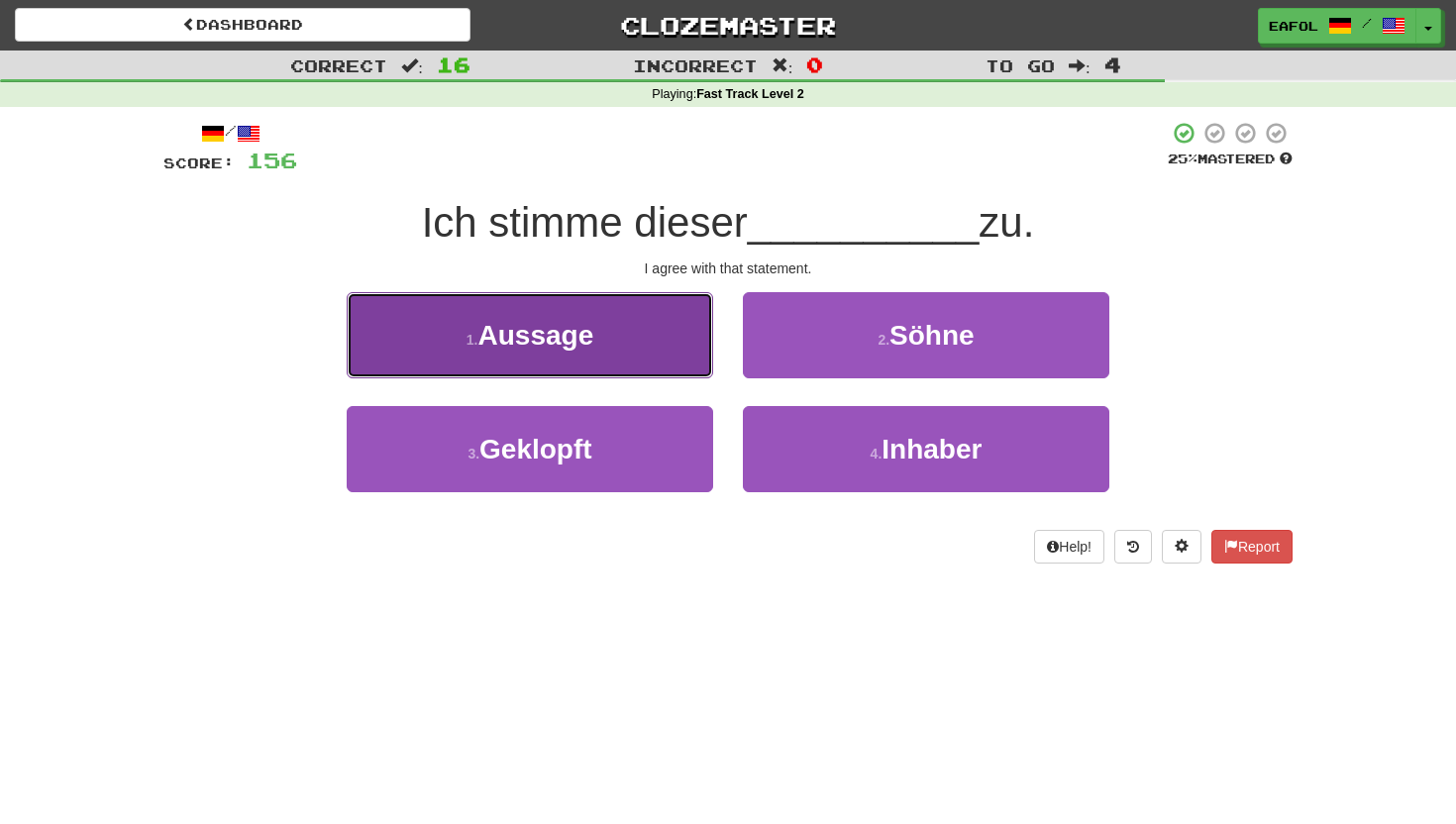 click on "1 .  Aussage" at bounding box center (530, 335) 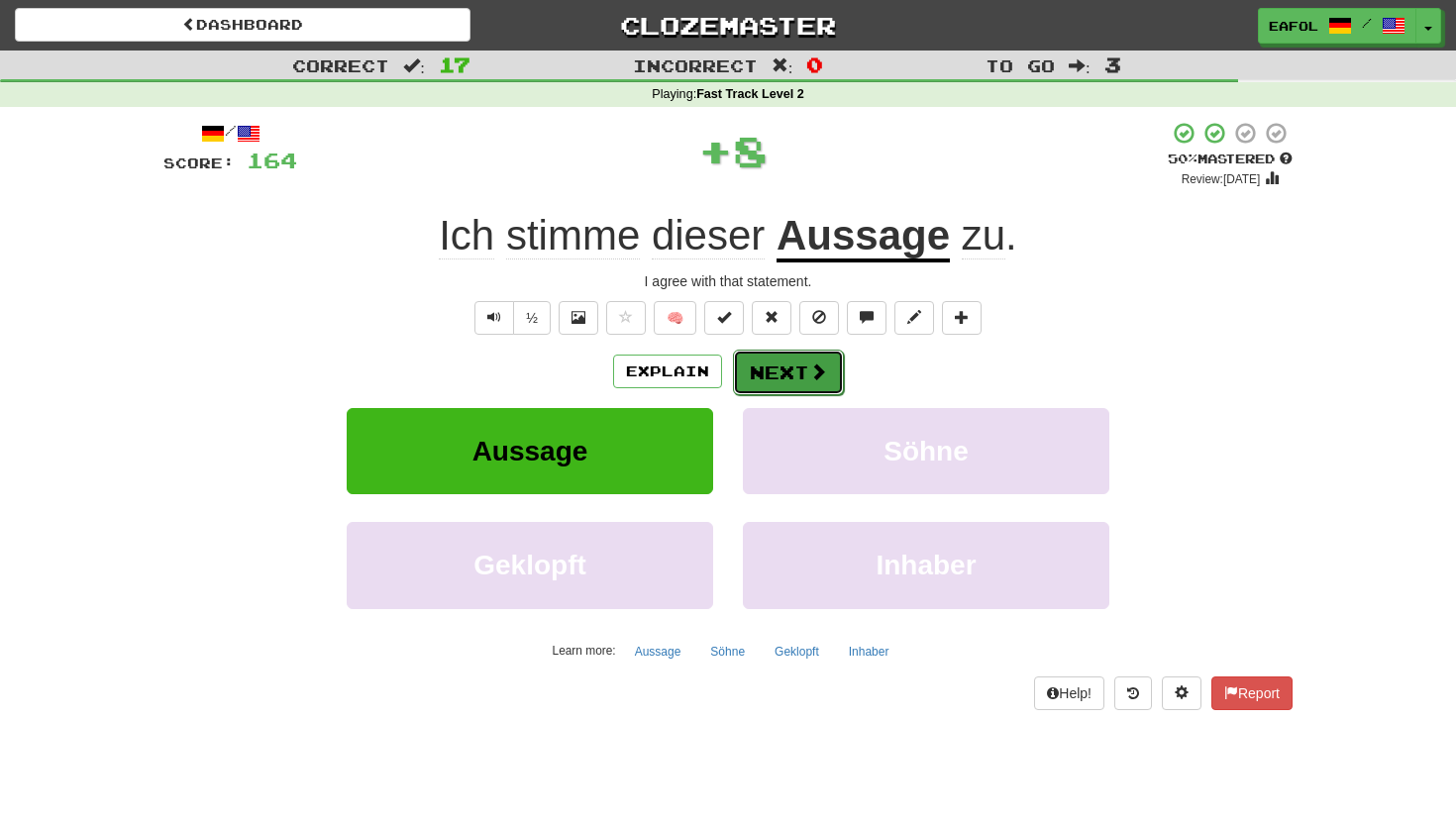 click on "Next" at bounding box center (788, 372) 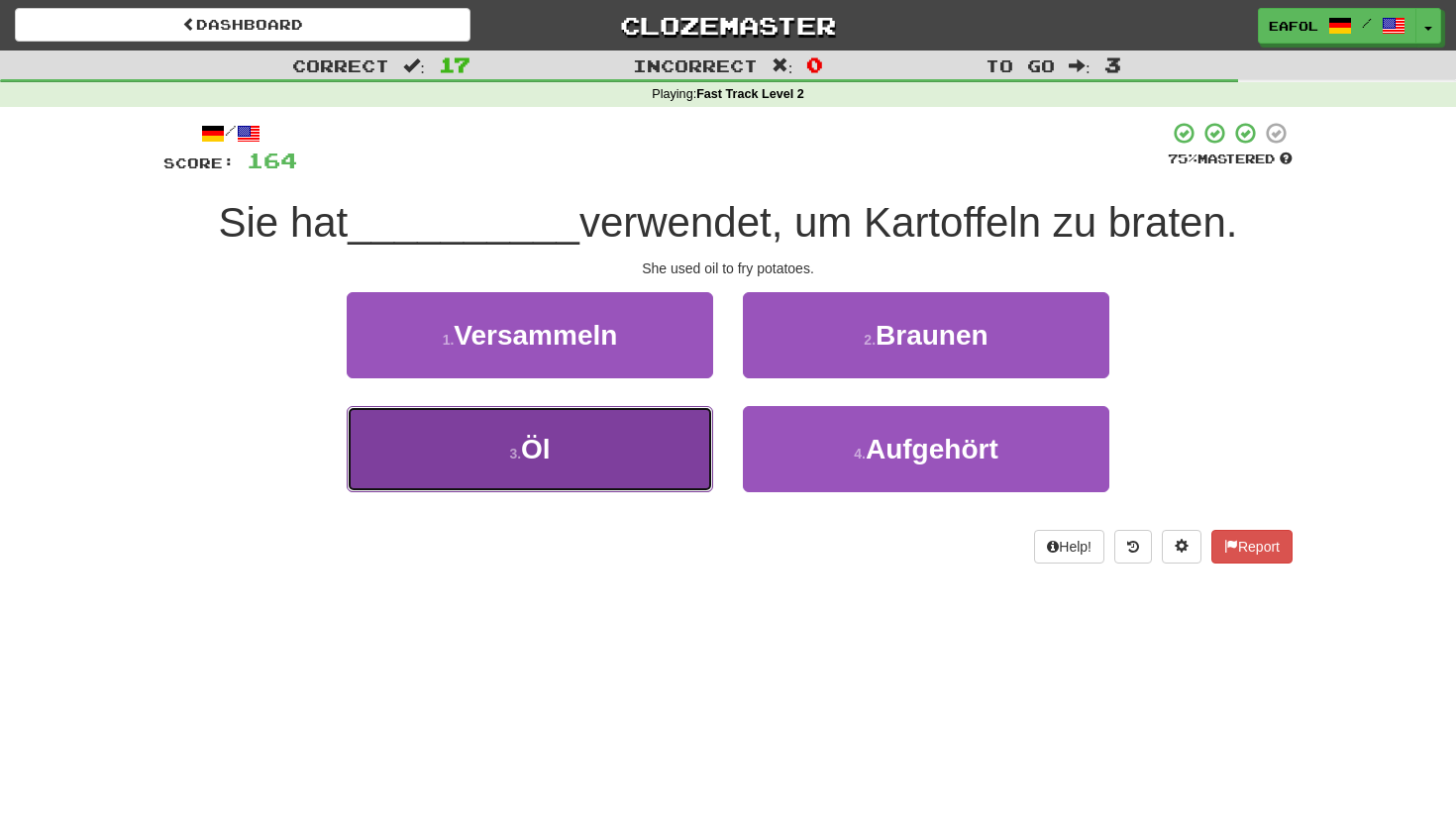 click on "3 .  Öl" at bounding box center [530, 449] 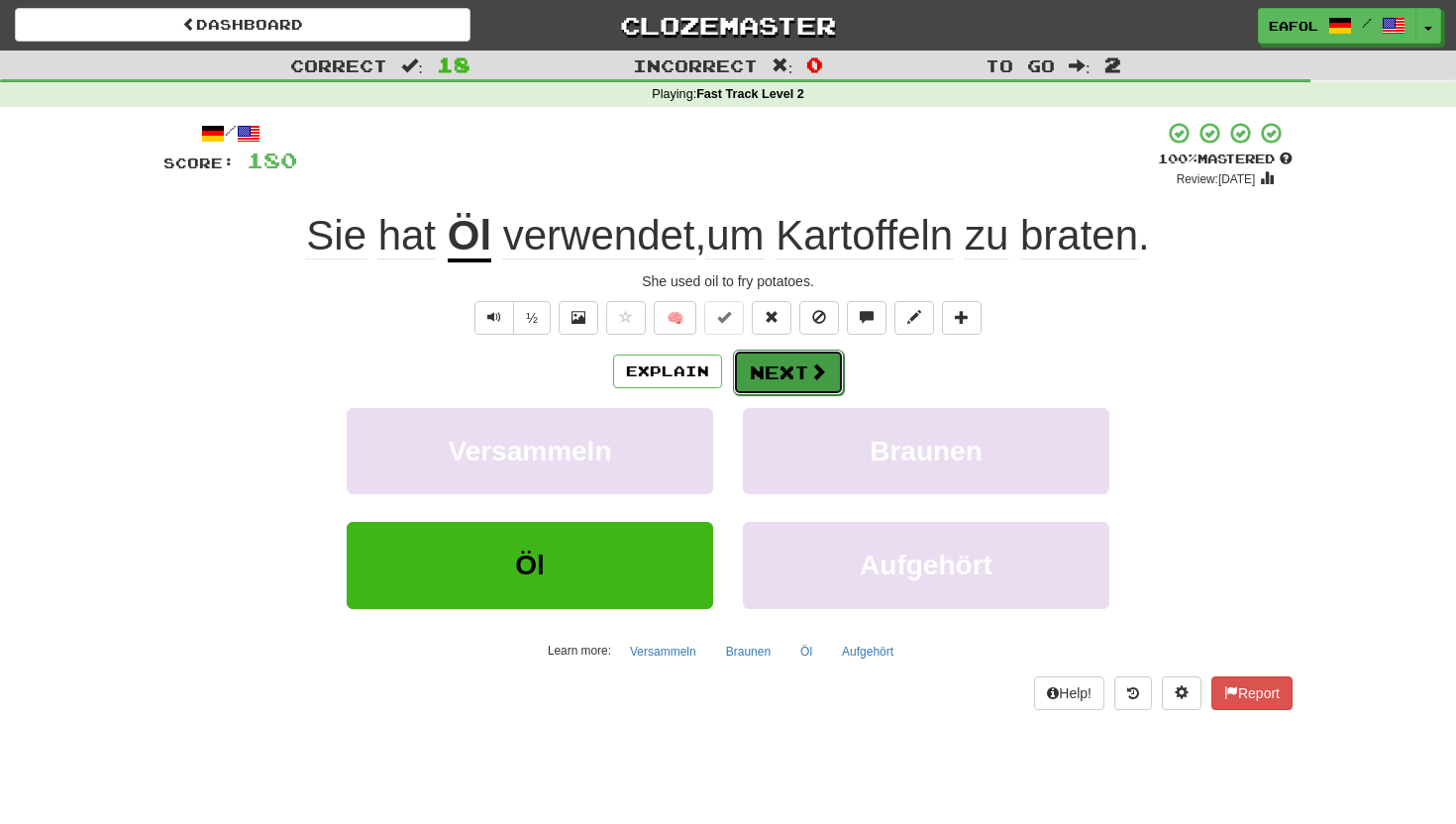 click at bounding box center (818, 371) 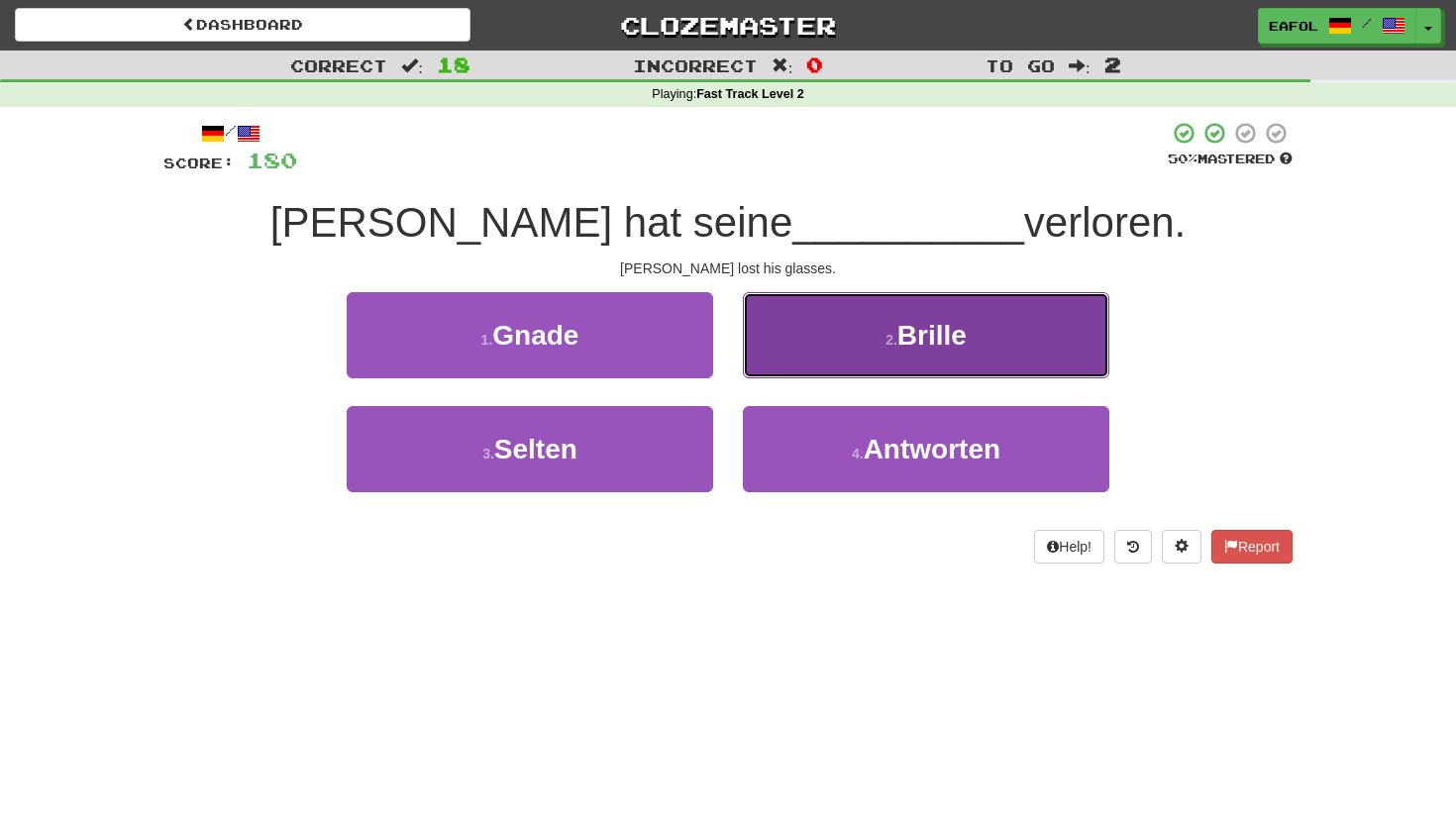 click on "2 .  Brille" at bounding box center (926, 335) 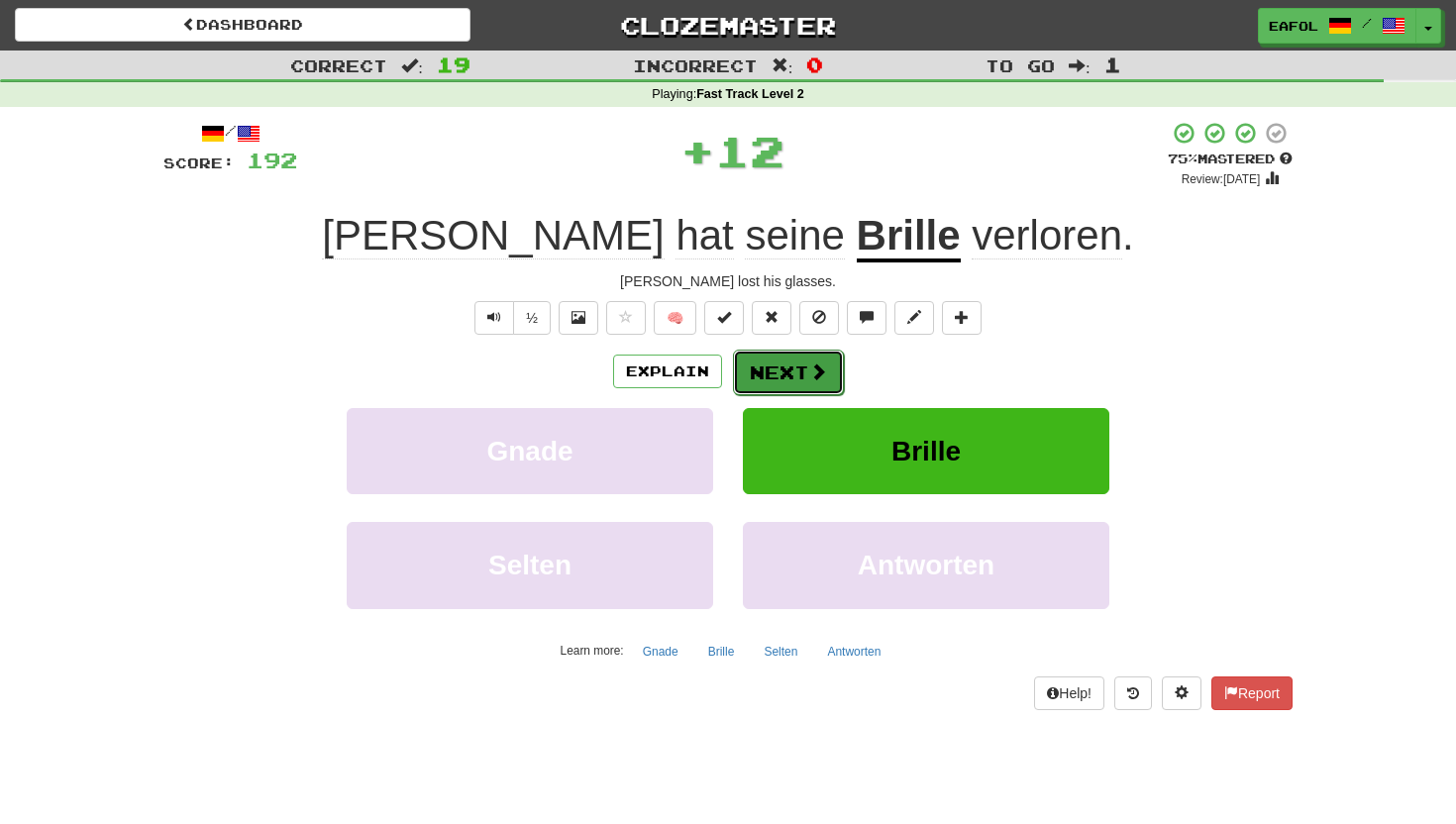 click on "Next" at bounding box center (788, 372) 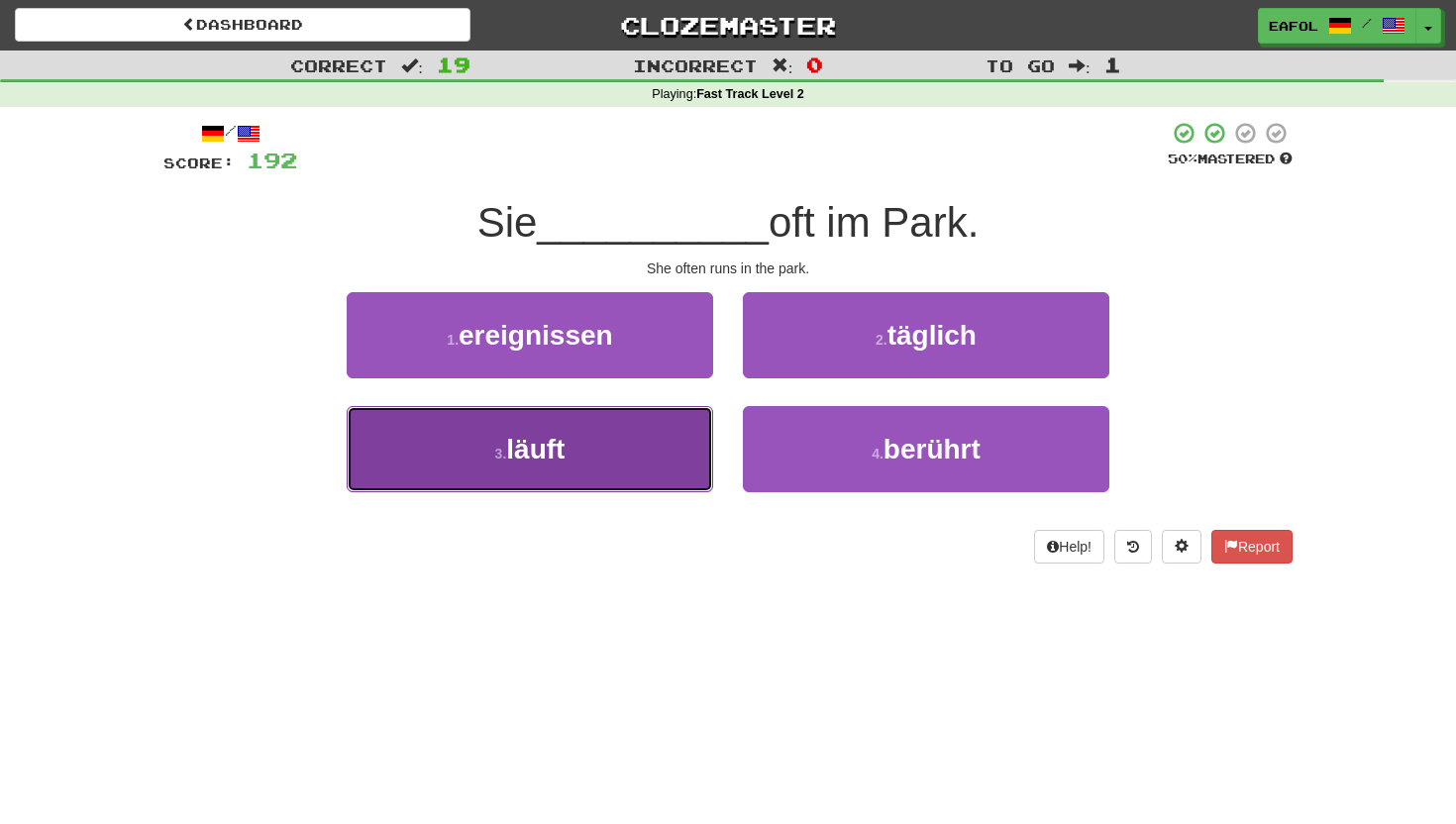 click on "3 .  läuft" at bounding box center [530, 449] 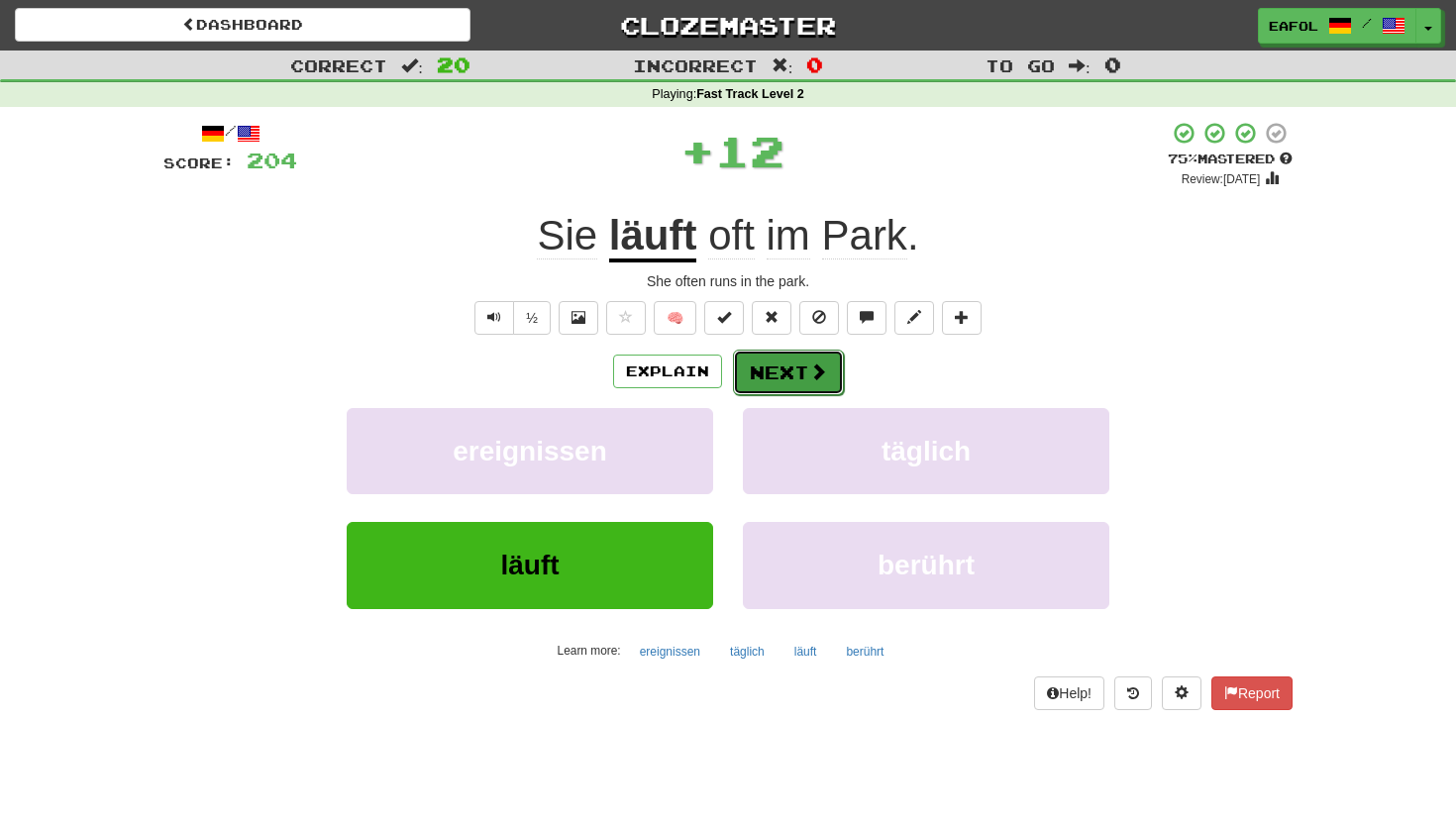 click on "Next" at bounding box center (788, 372) 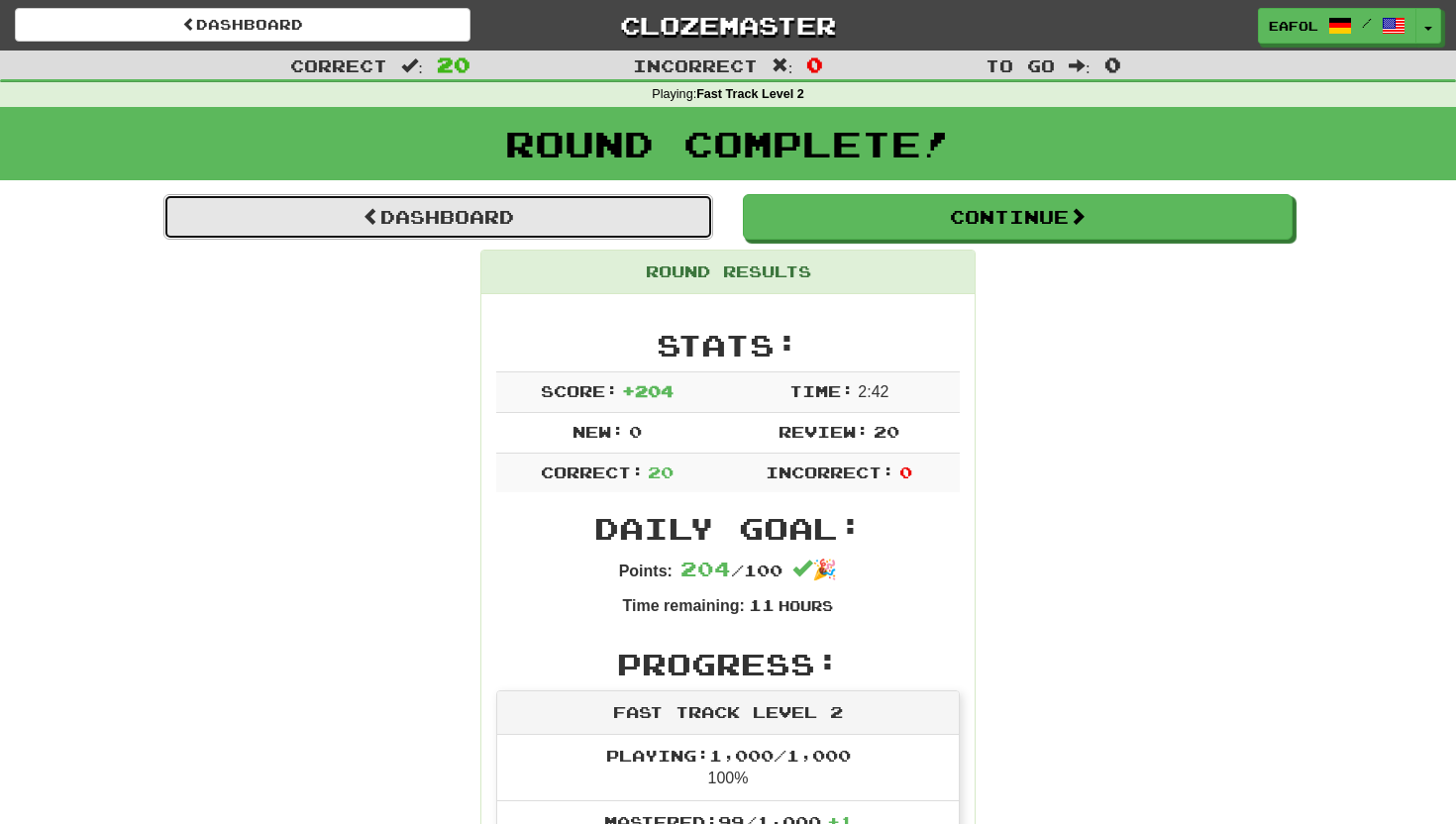 click on "Dashboard" at bounding box center [438, 217] 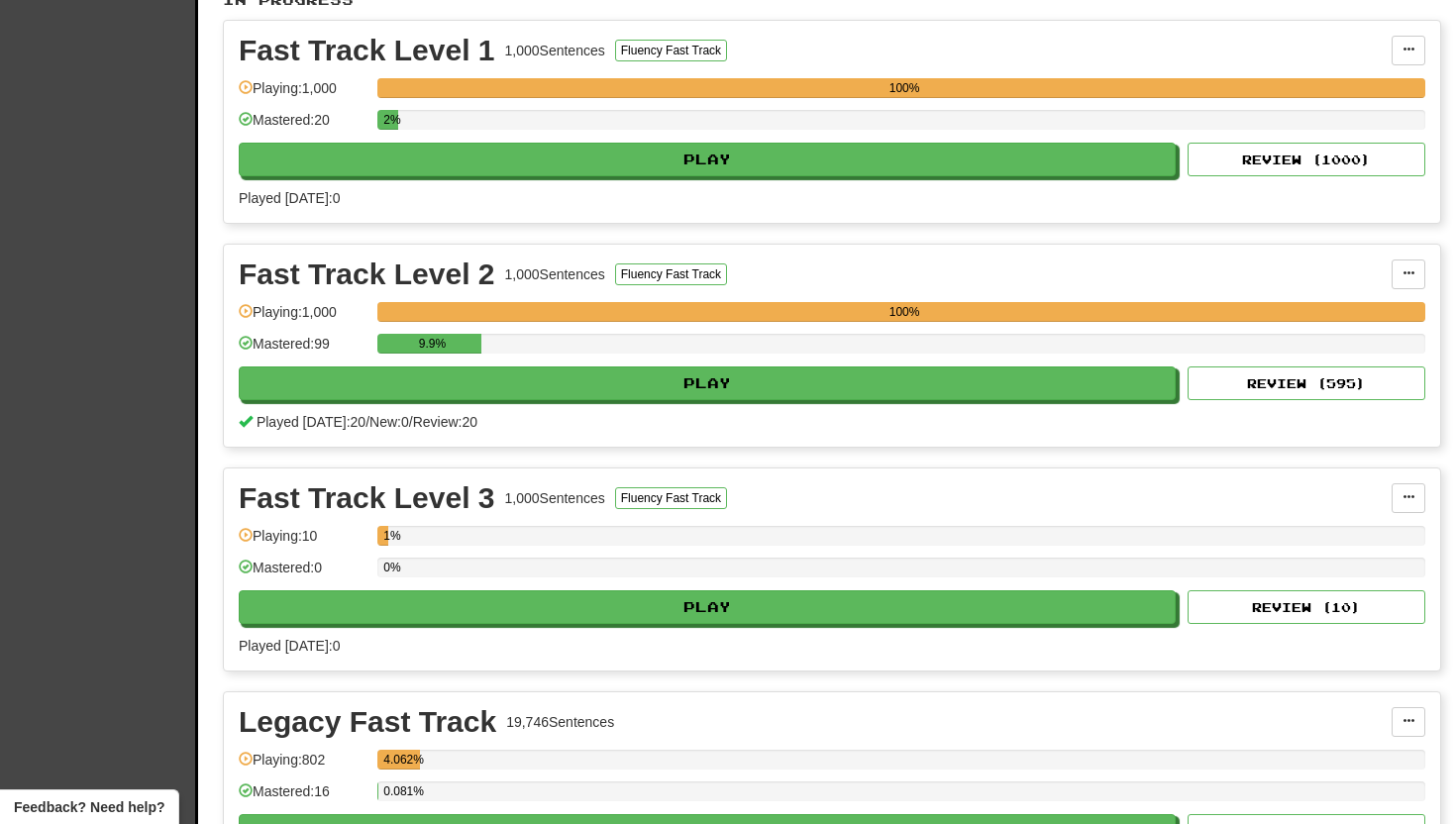 scroll, scrollTop: 444, scrollLeft: 0, axis: vertical 